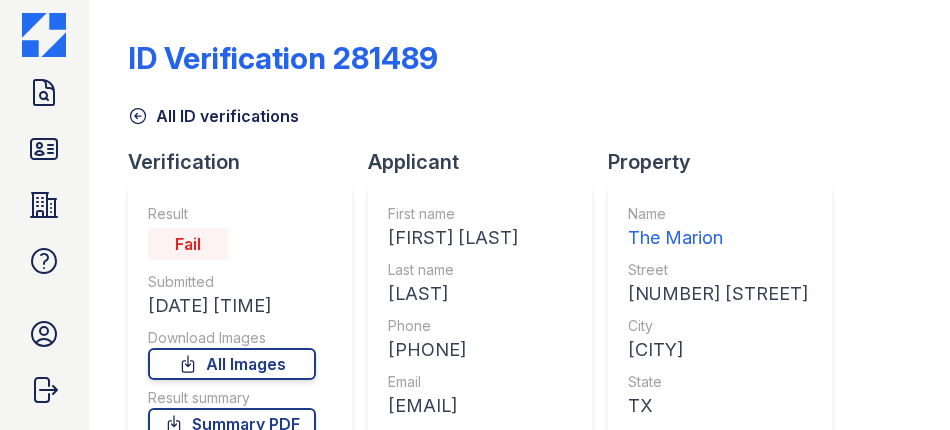 scroll, scrollTop: 0, scrollLeft: 0, axis: both 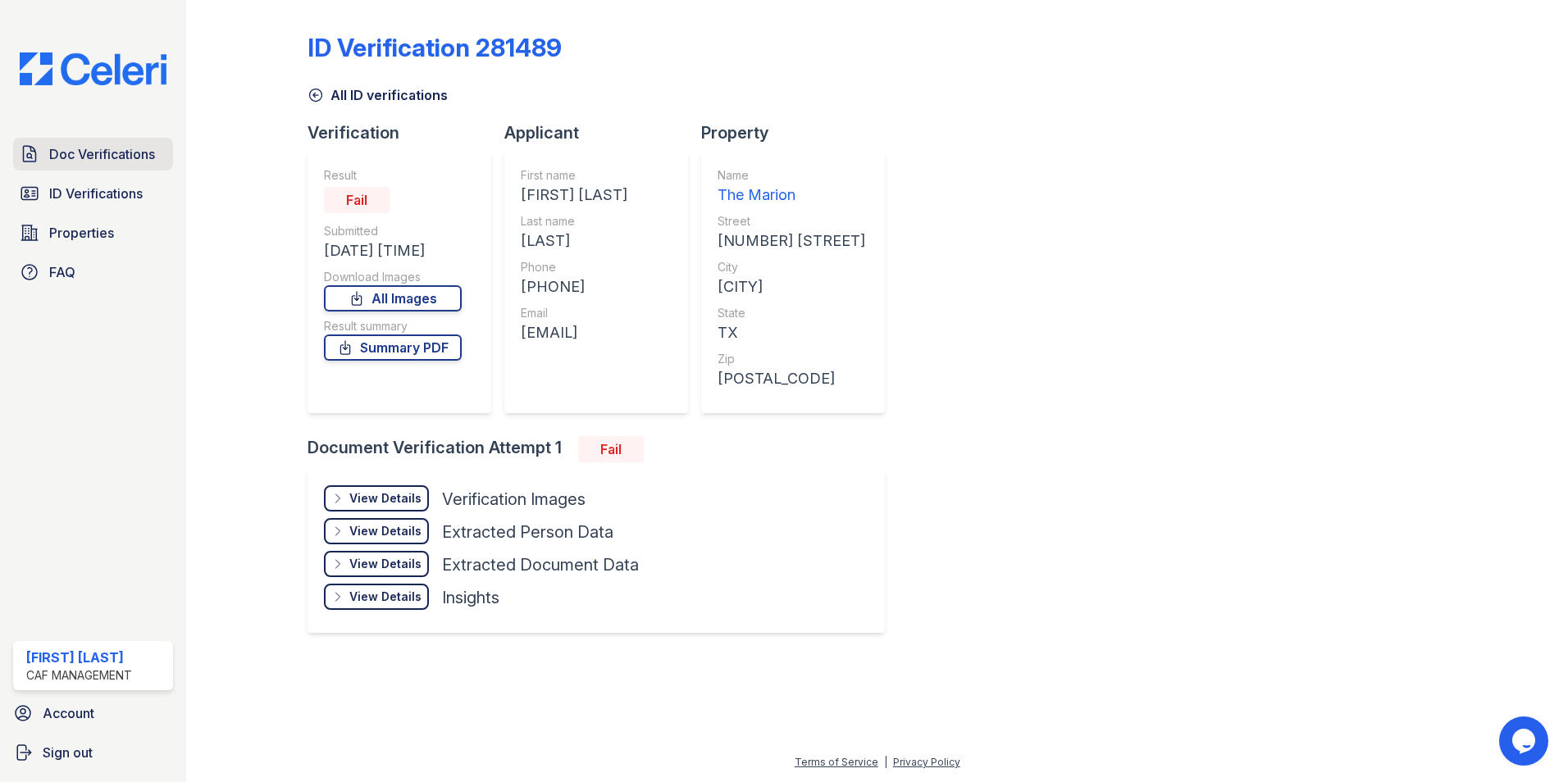click on "Doc Verifications" at bounding box center [102, 154] 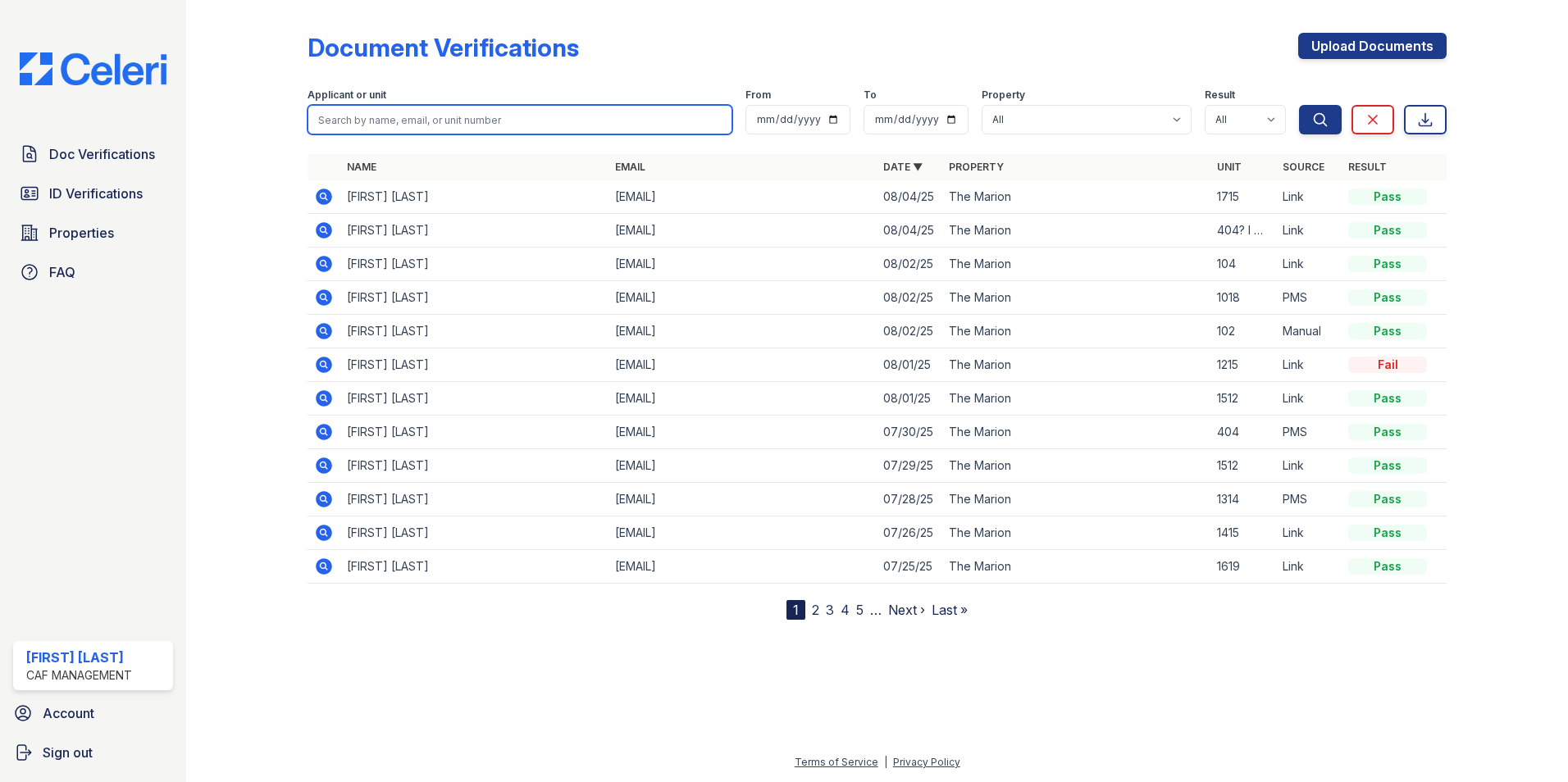 click at bounding box center [520, 120] 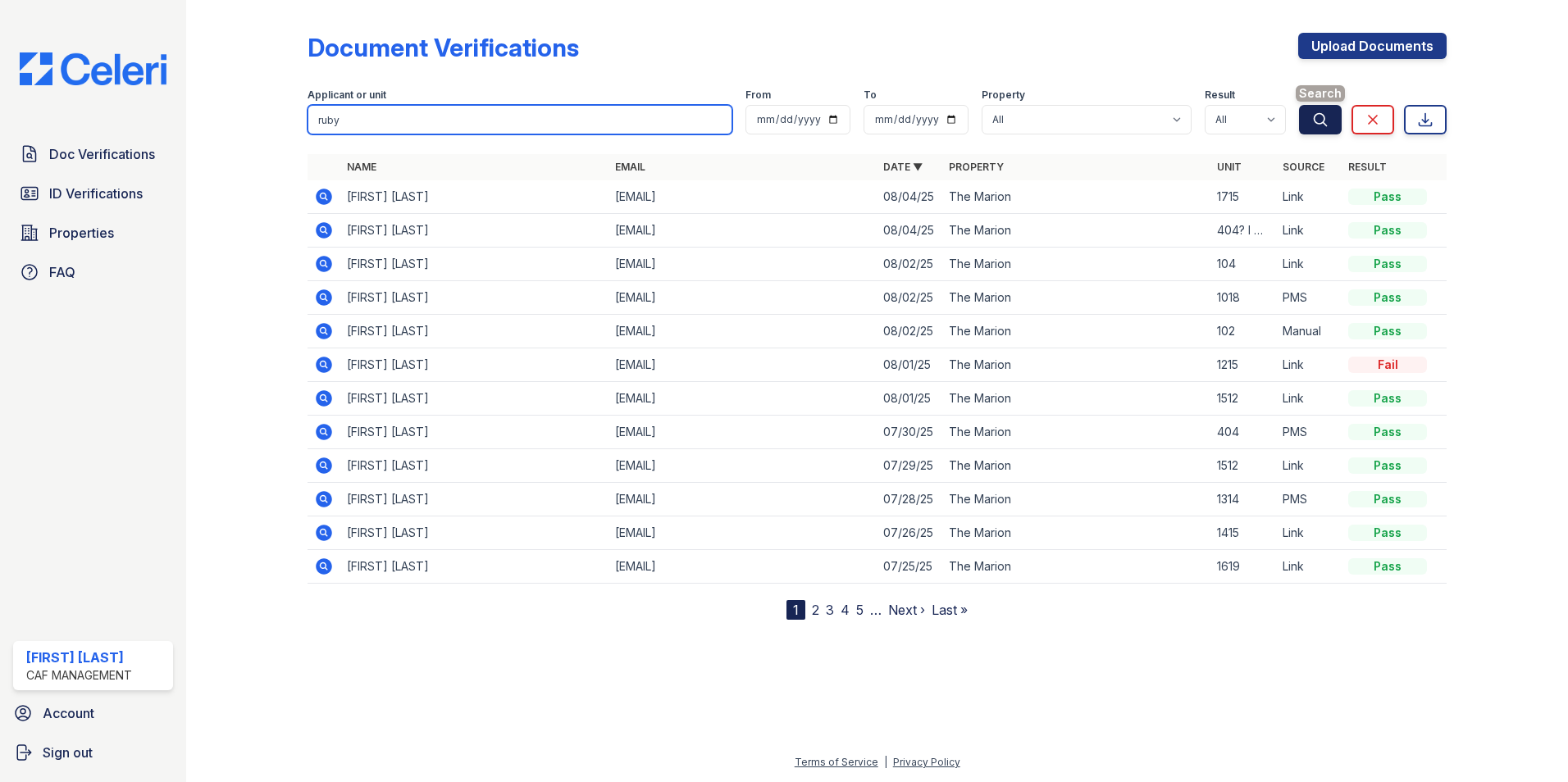 type on "ruby" 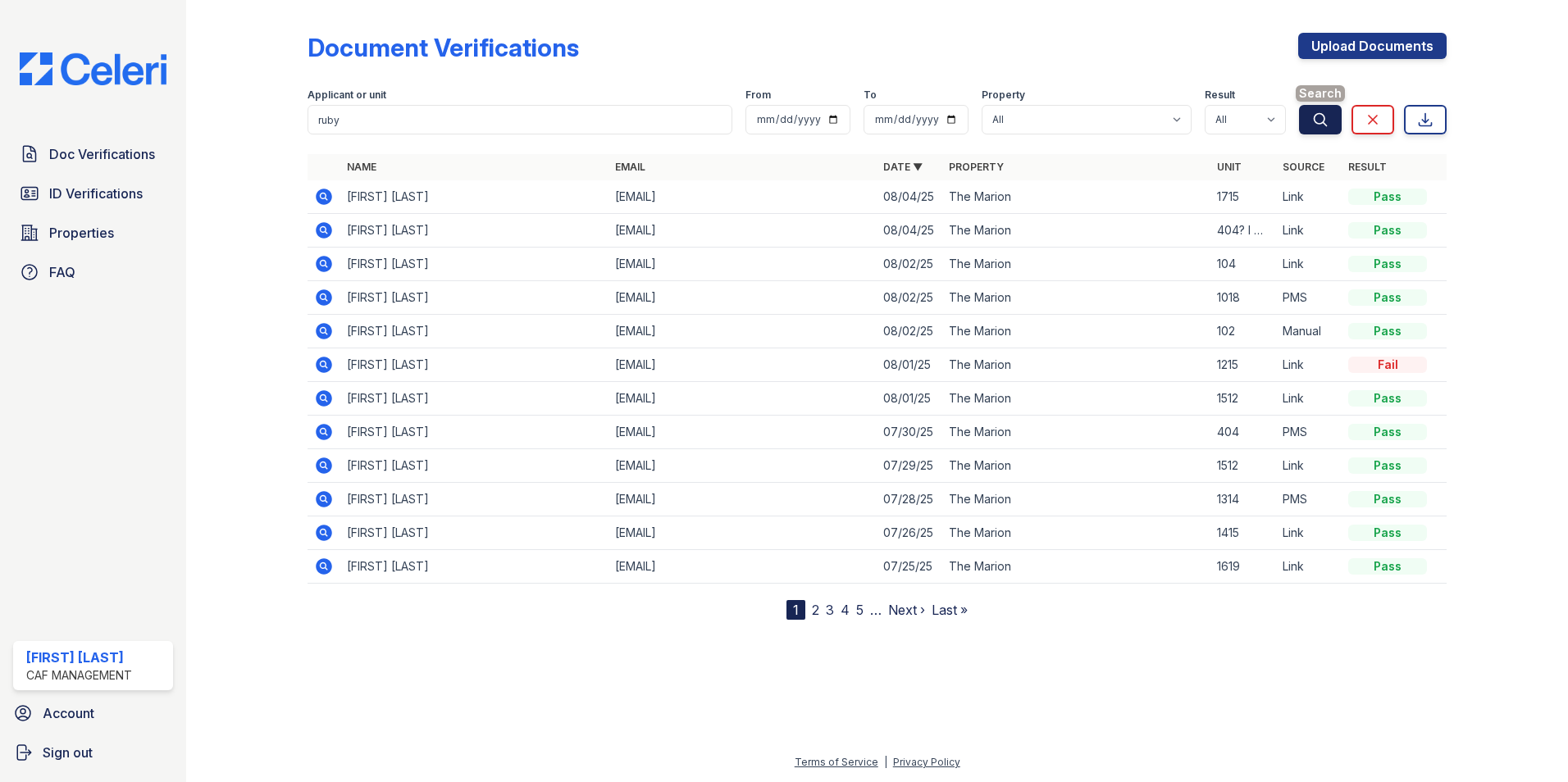 click 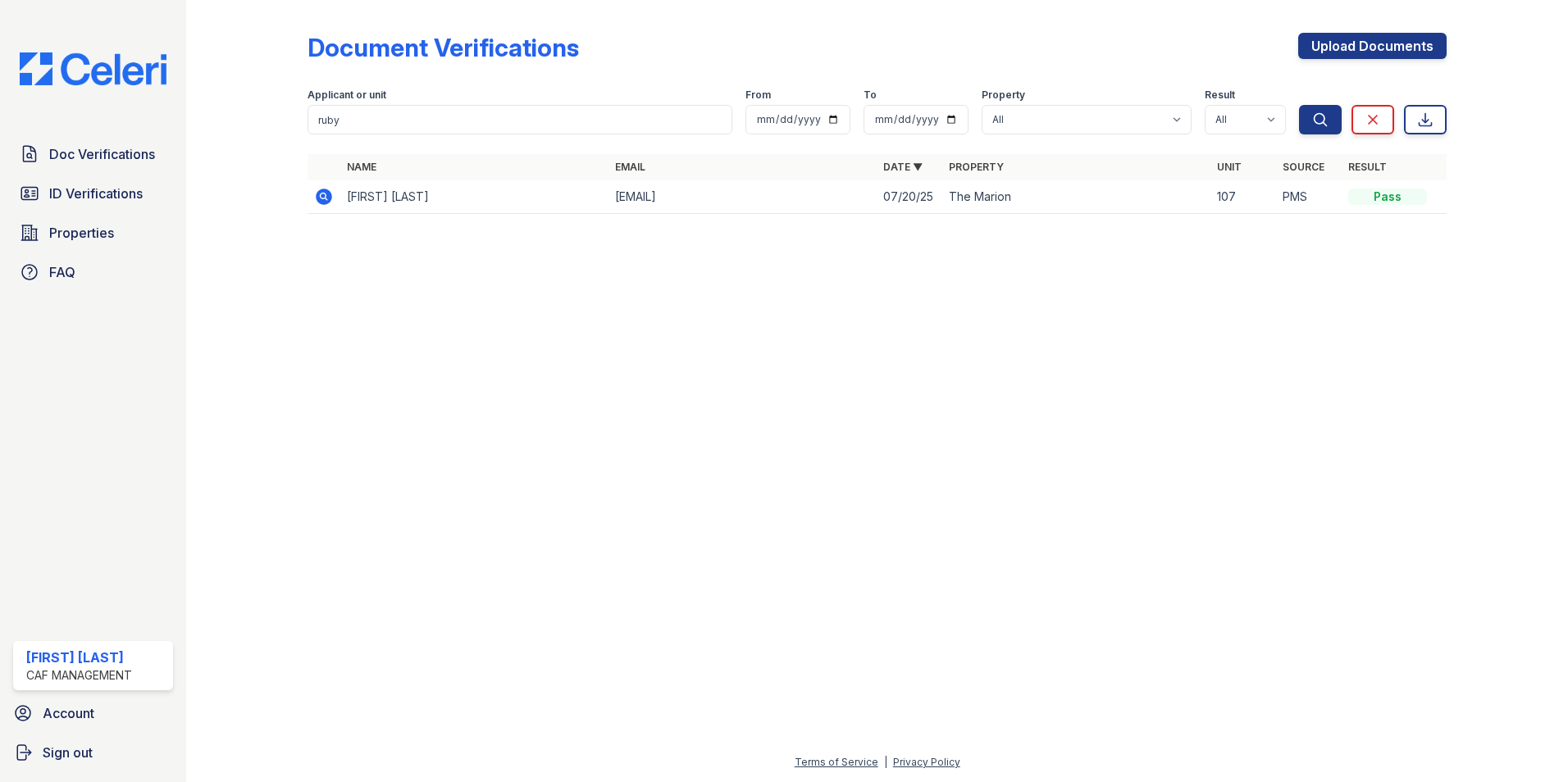 click 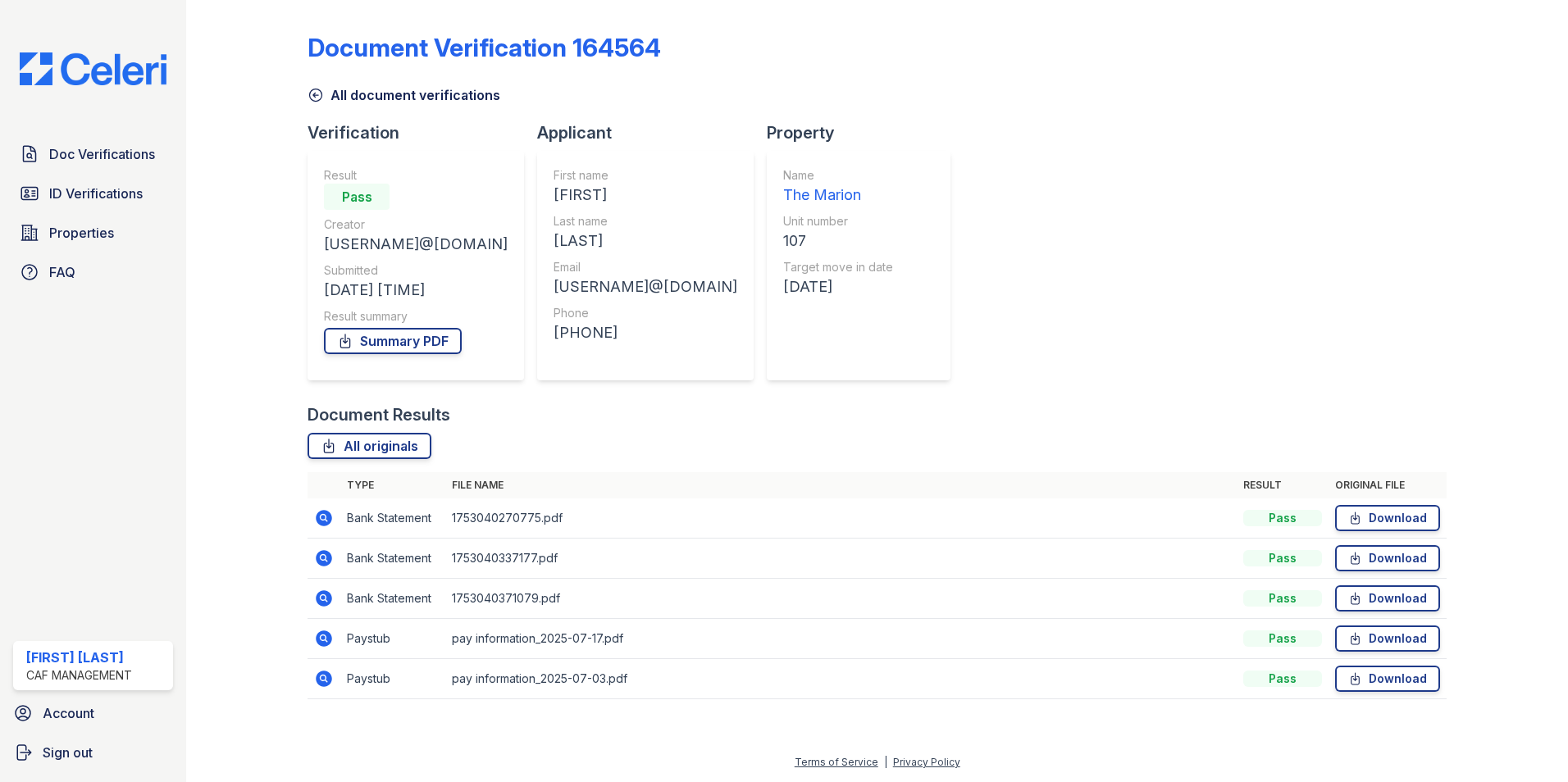 scroll, scrollTop: 0, scrollLeft: 0, axis: both 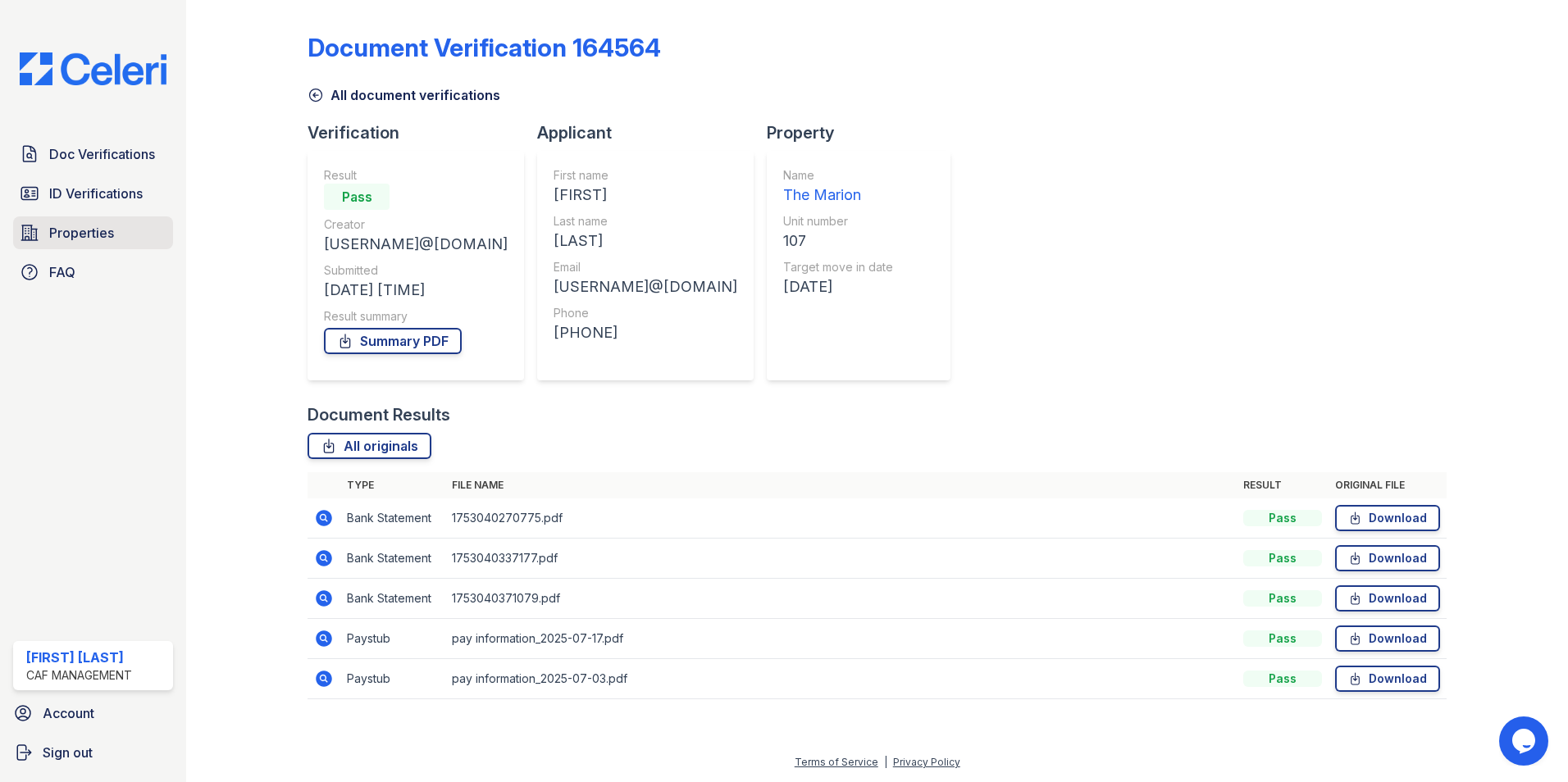 click on "Properties" at bounding box center (81, 233) 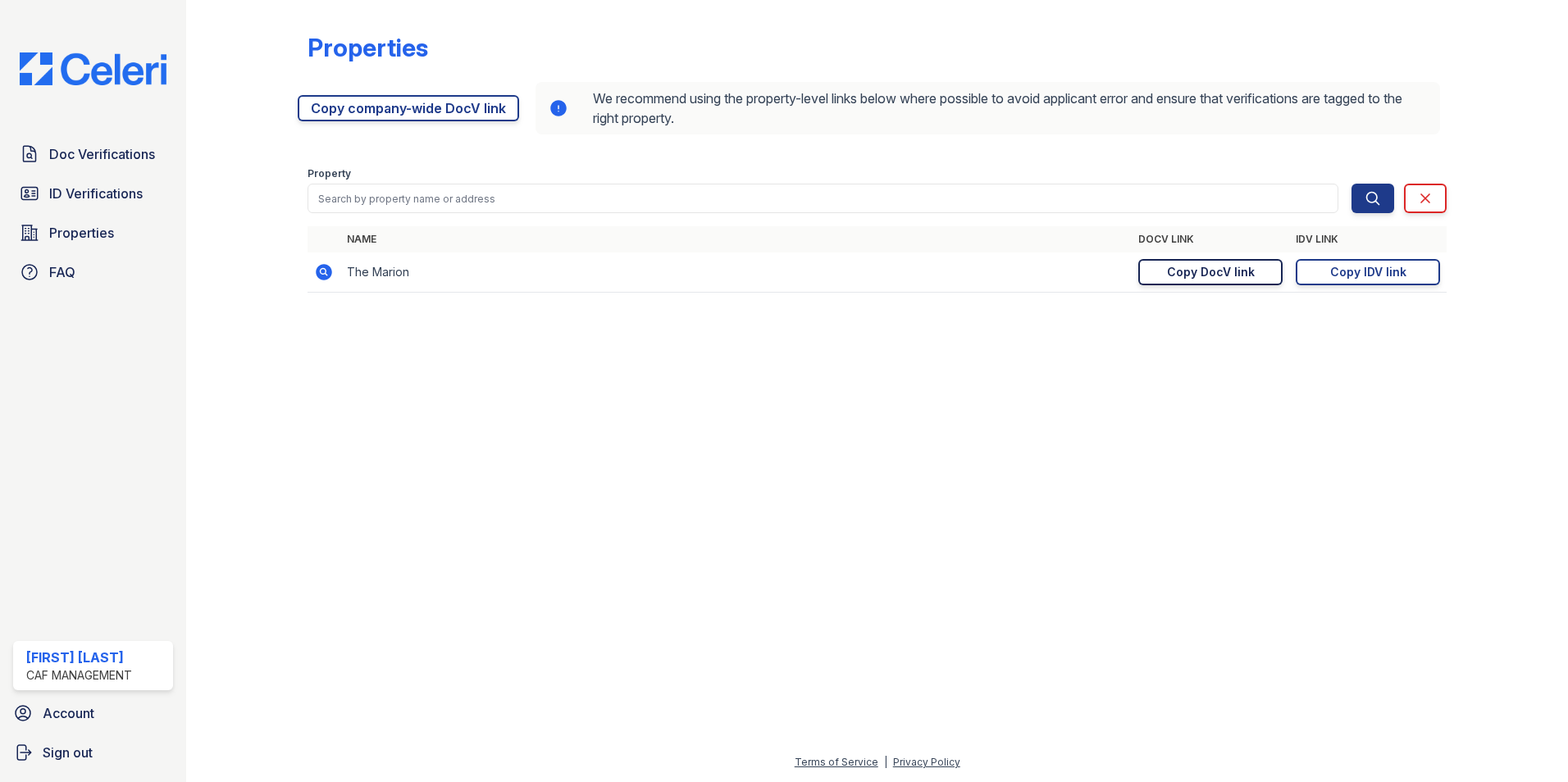 click on "Copy DocV link" at bounding box center (1210, 272) 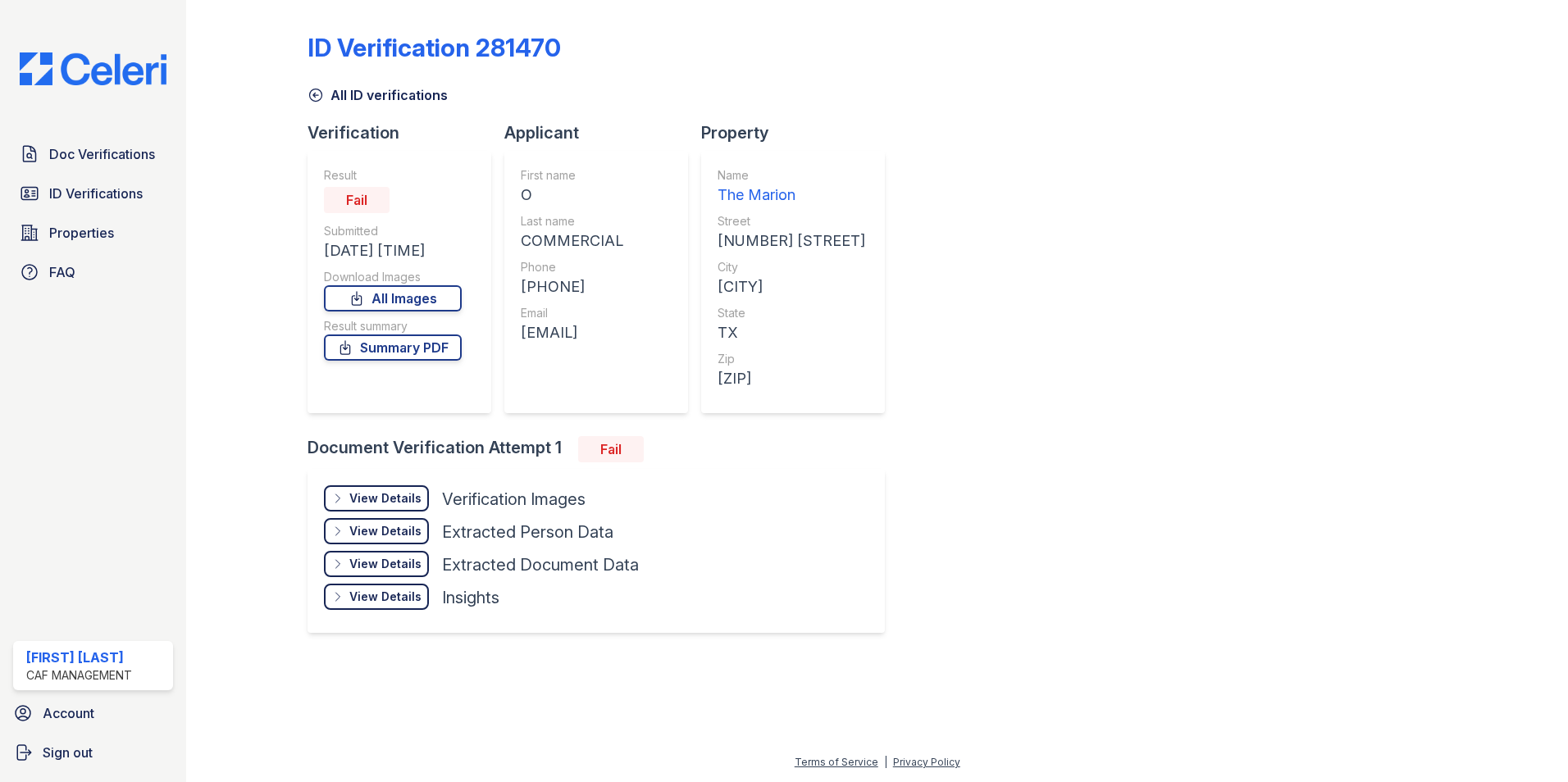 scroll, scrollTop: 0, scrollLeft: 0, axis: both 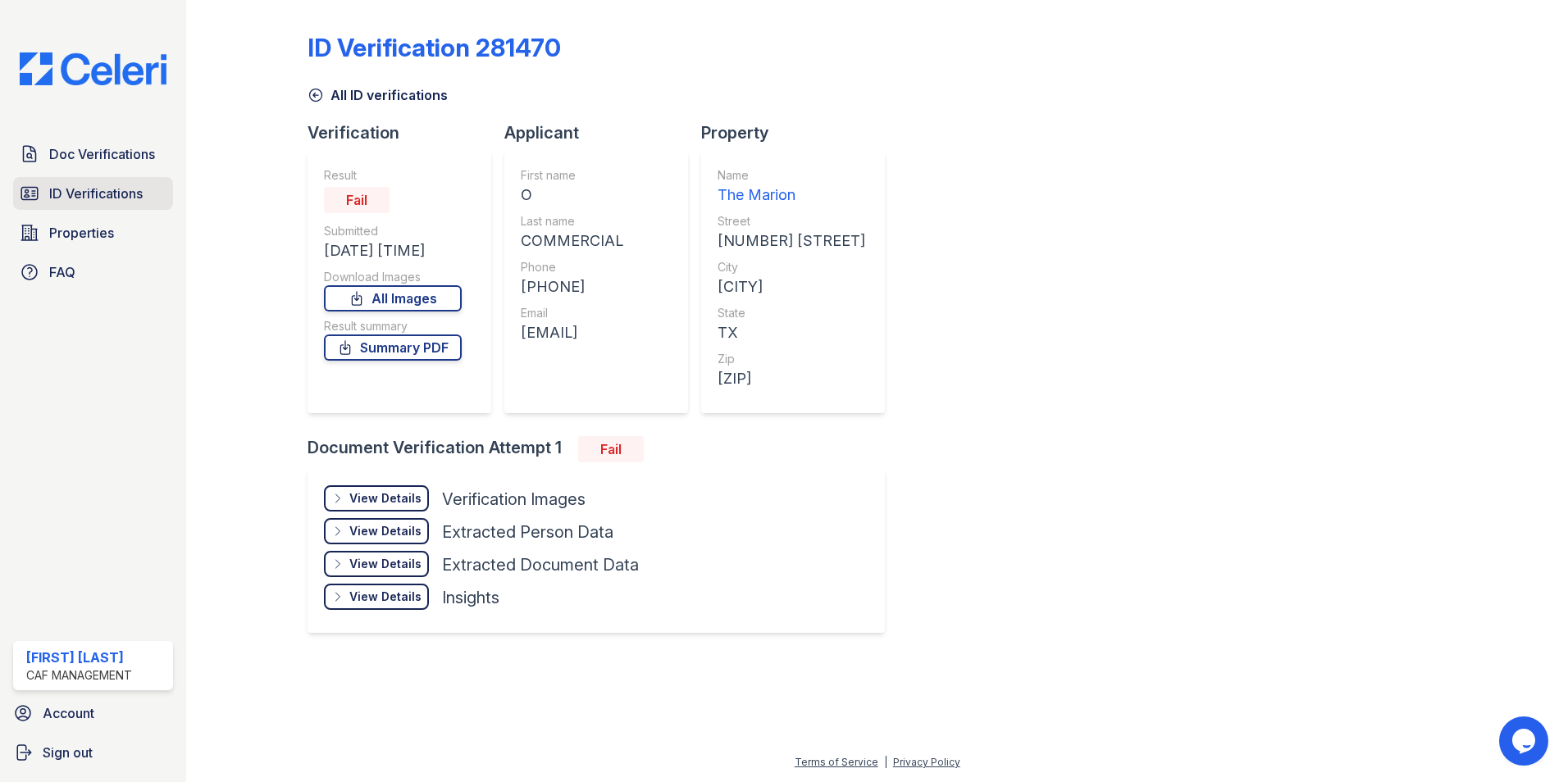 click on "ID Verifications" at bounding box center (96, 193) 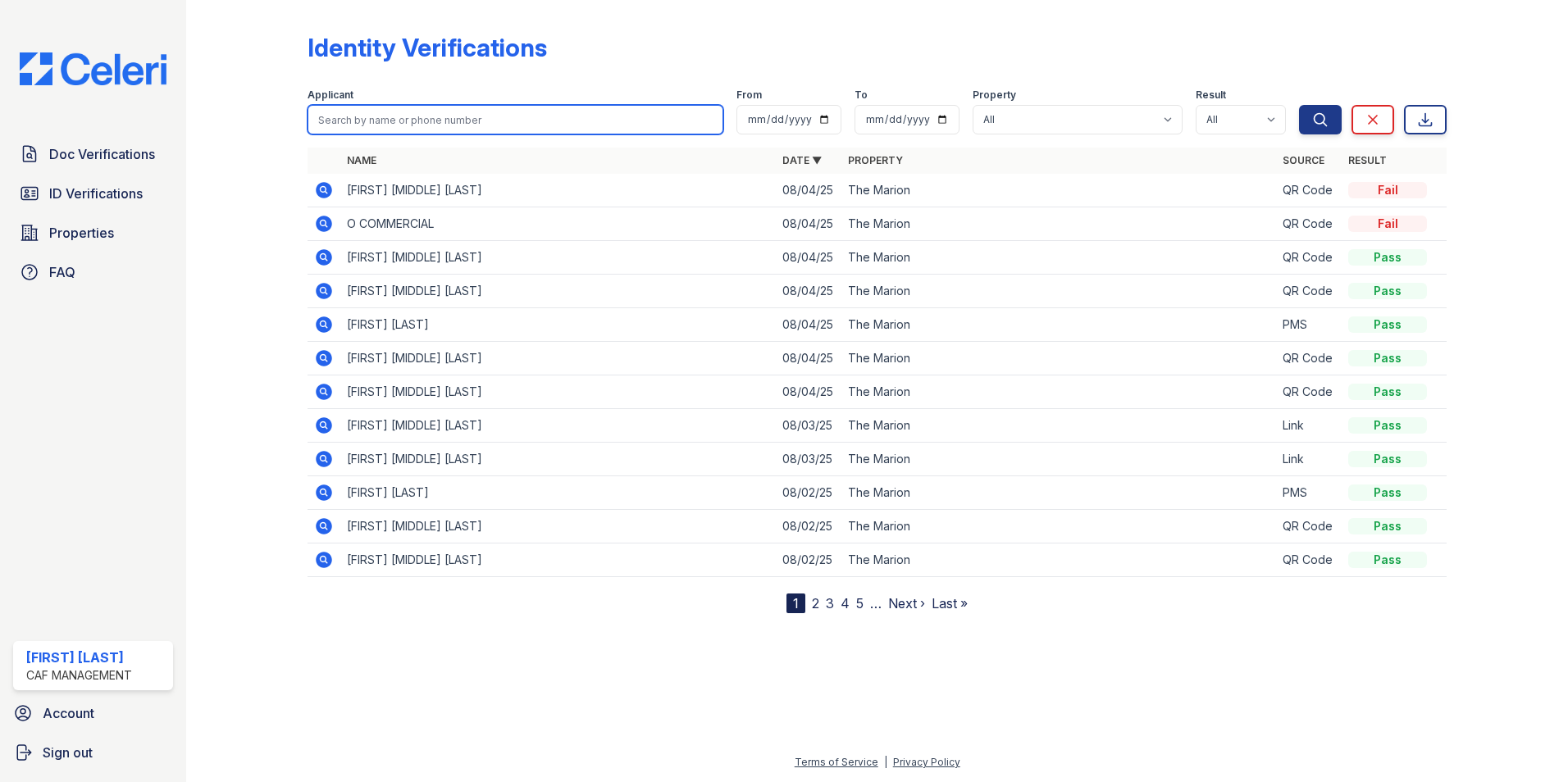 click at bounding box center (515, 120) 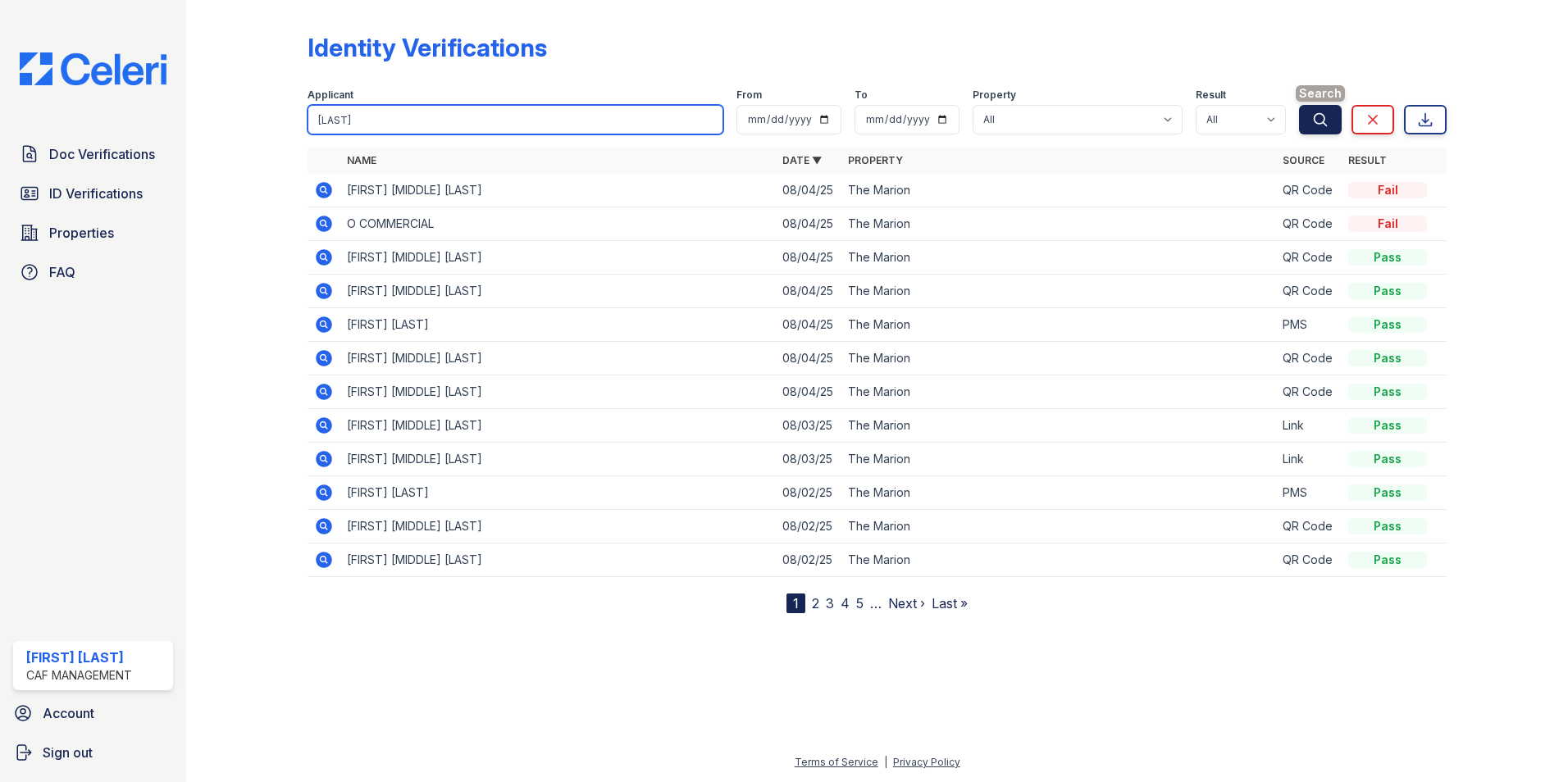 type on "[LAST]" 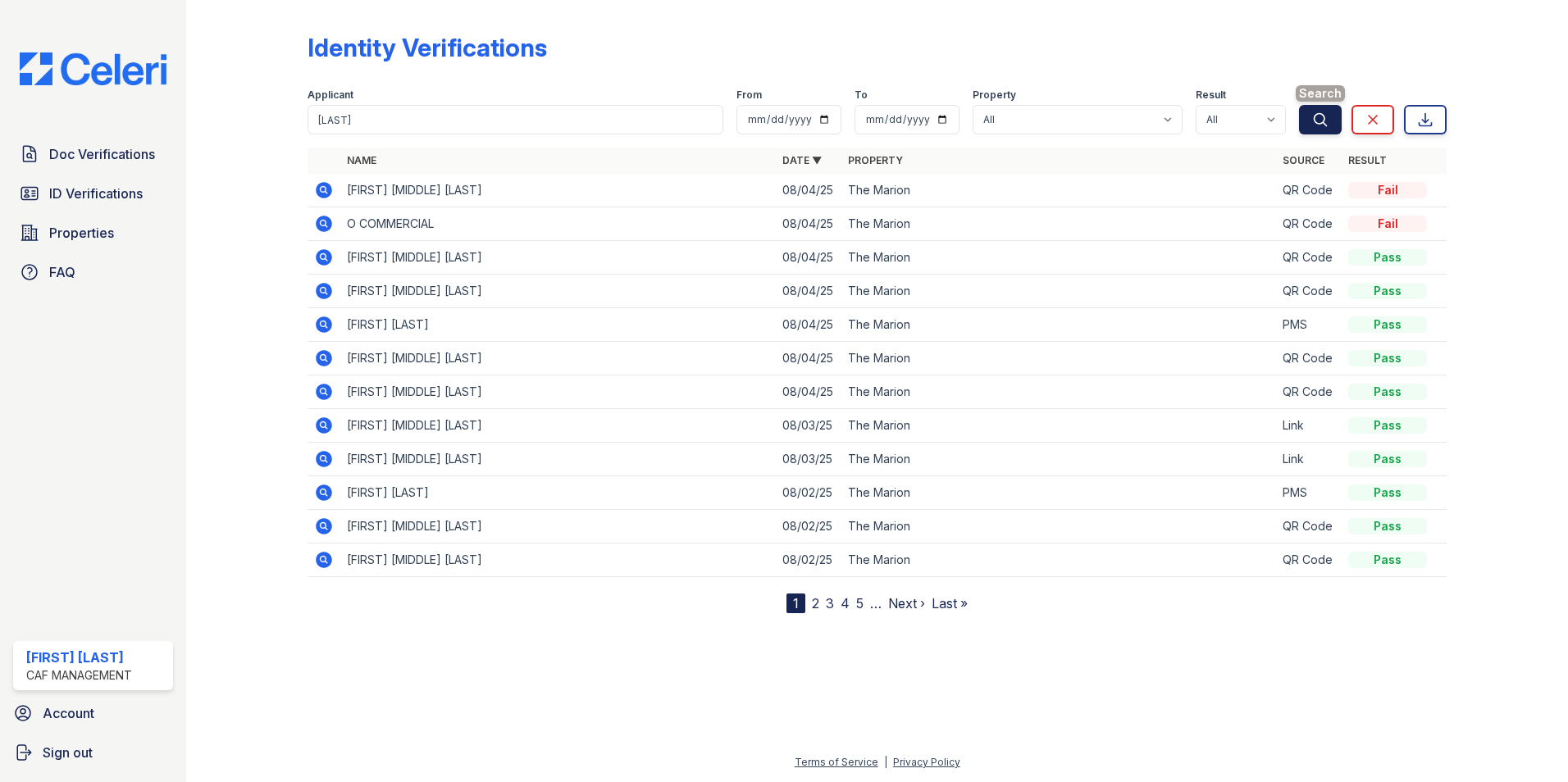 click on "Search" at bounding box center [1320, 120] 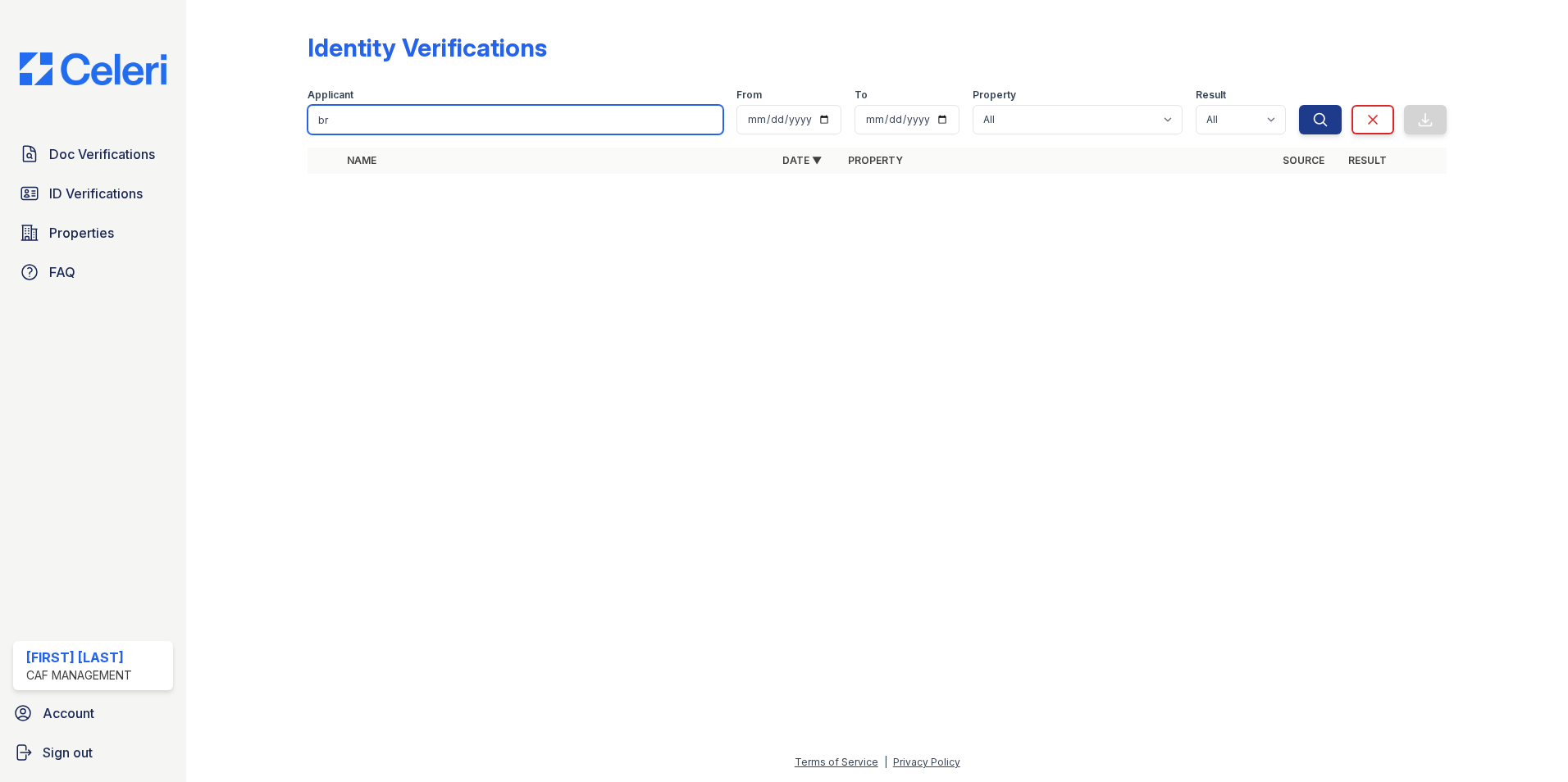 type on "b" 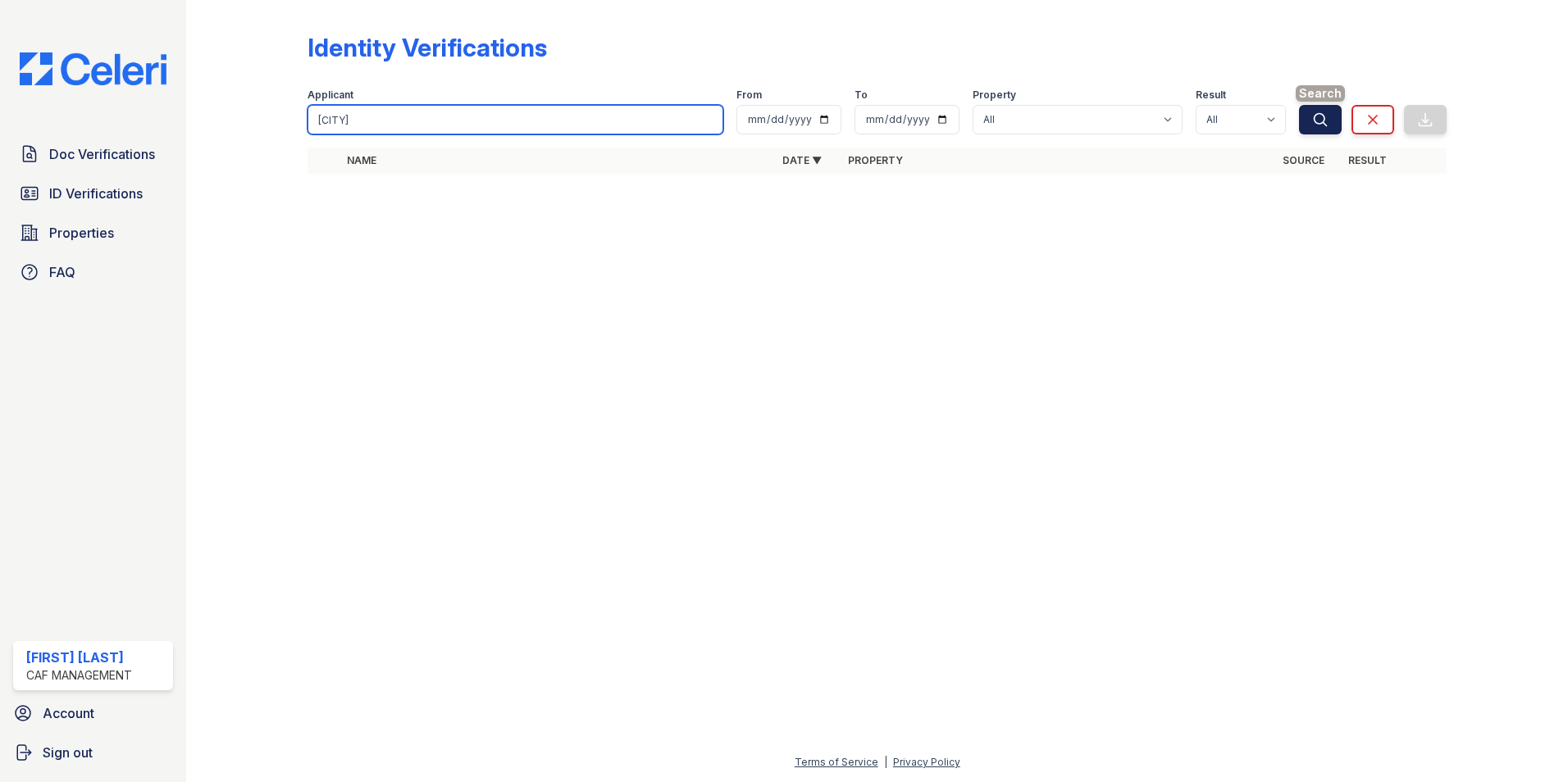 type on "avila" 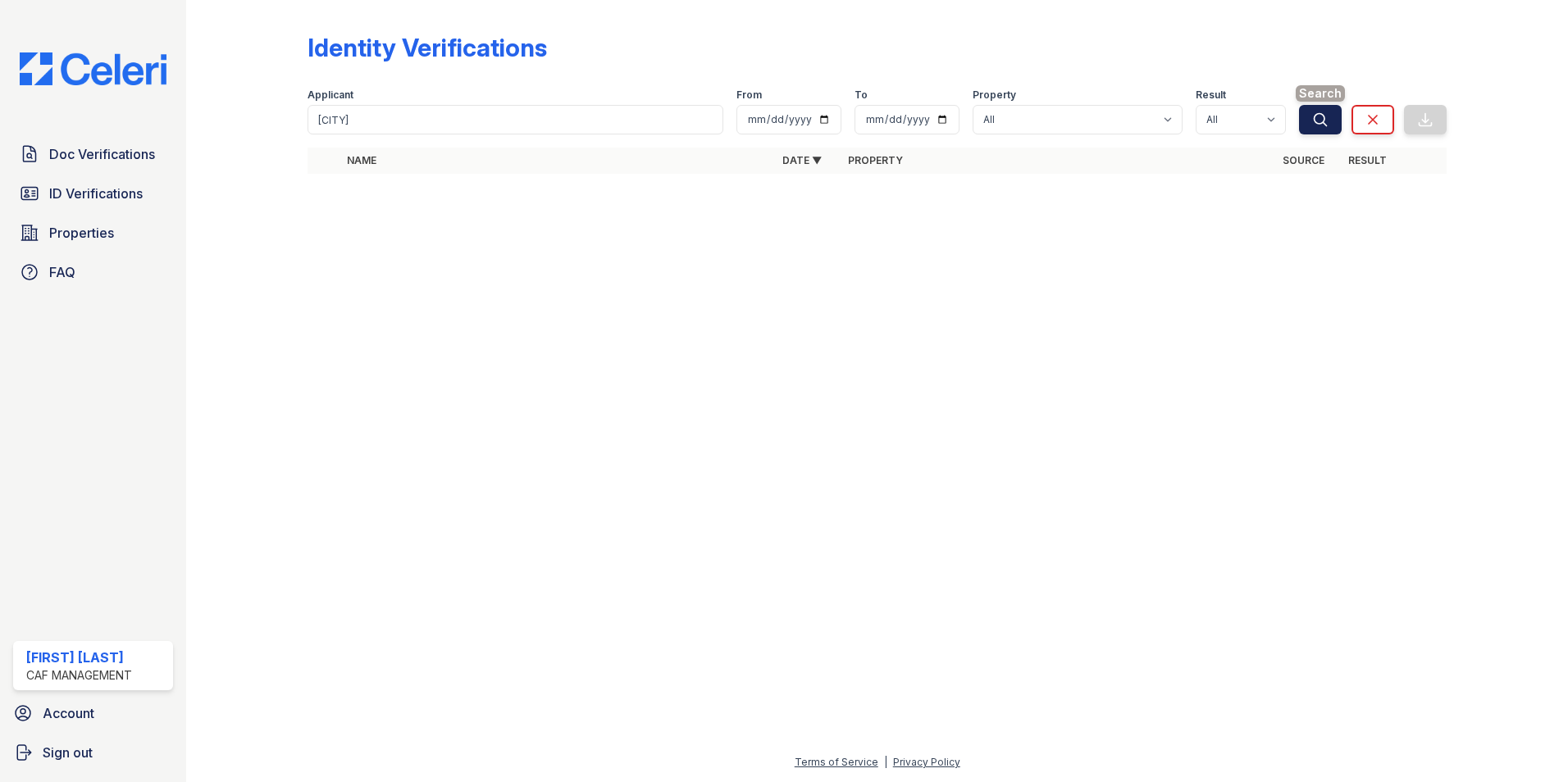 click 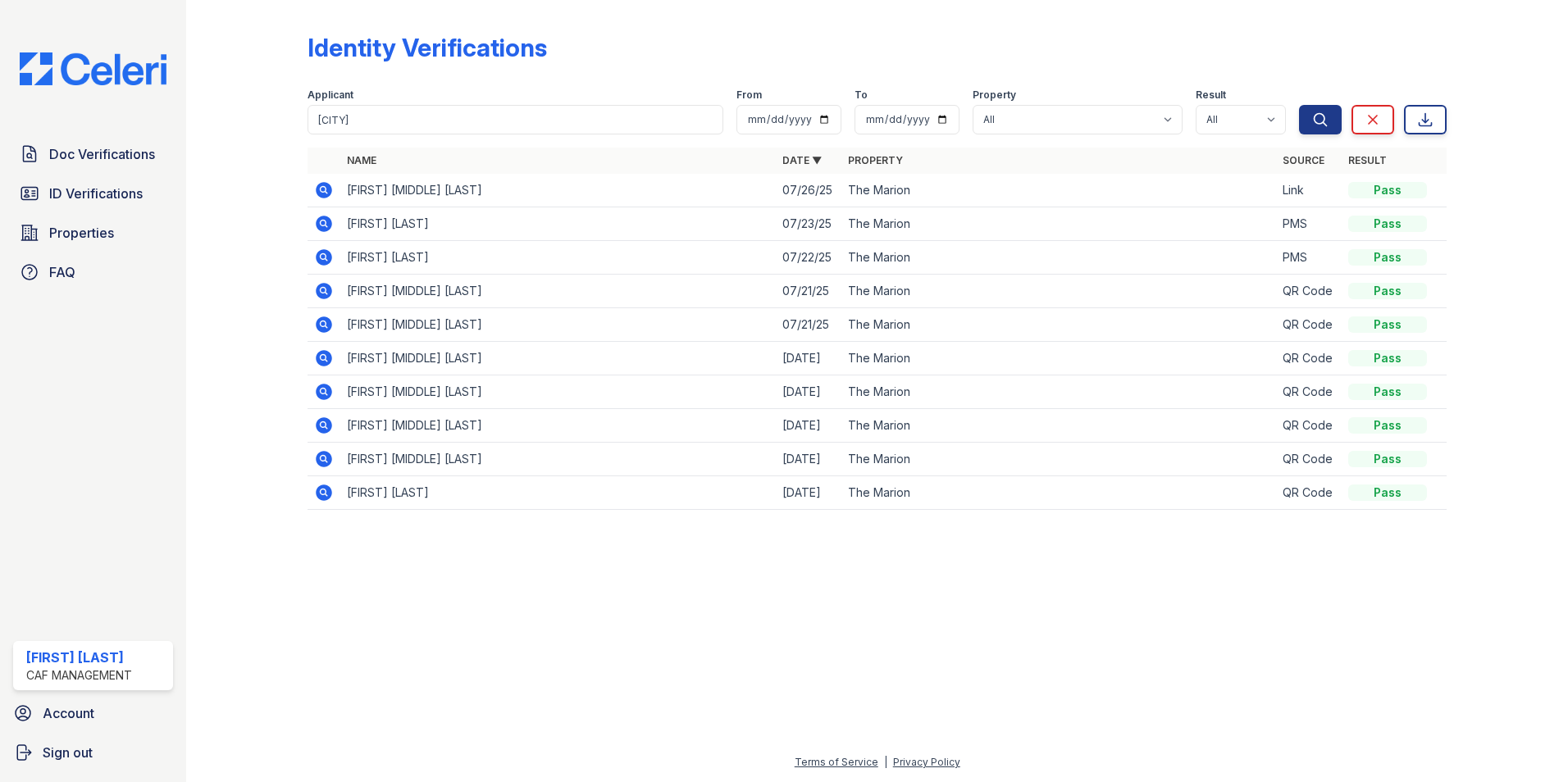 click 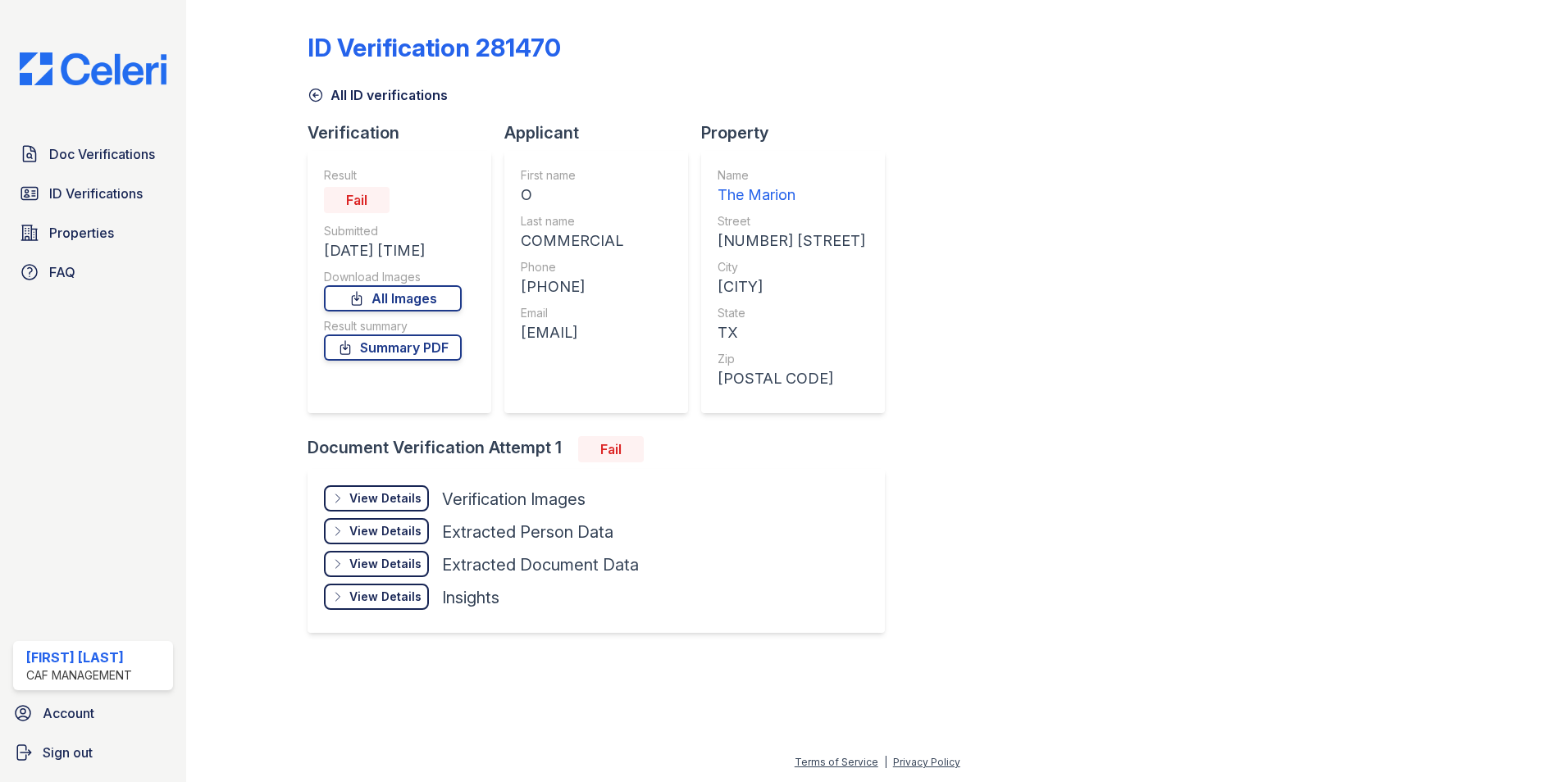 scroll, scrollTop: 0, scrollLeft: 0, axis: both 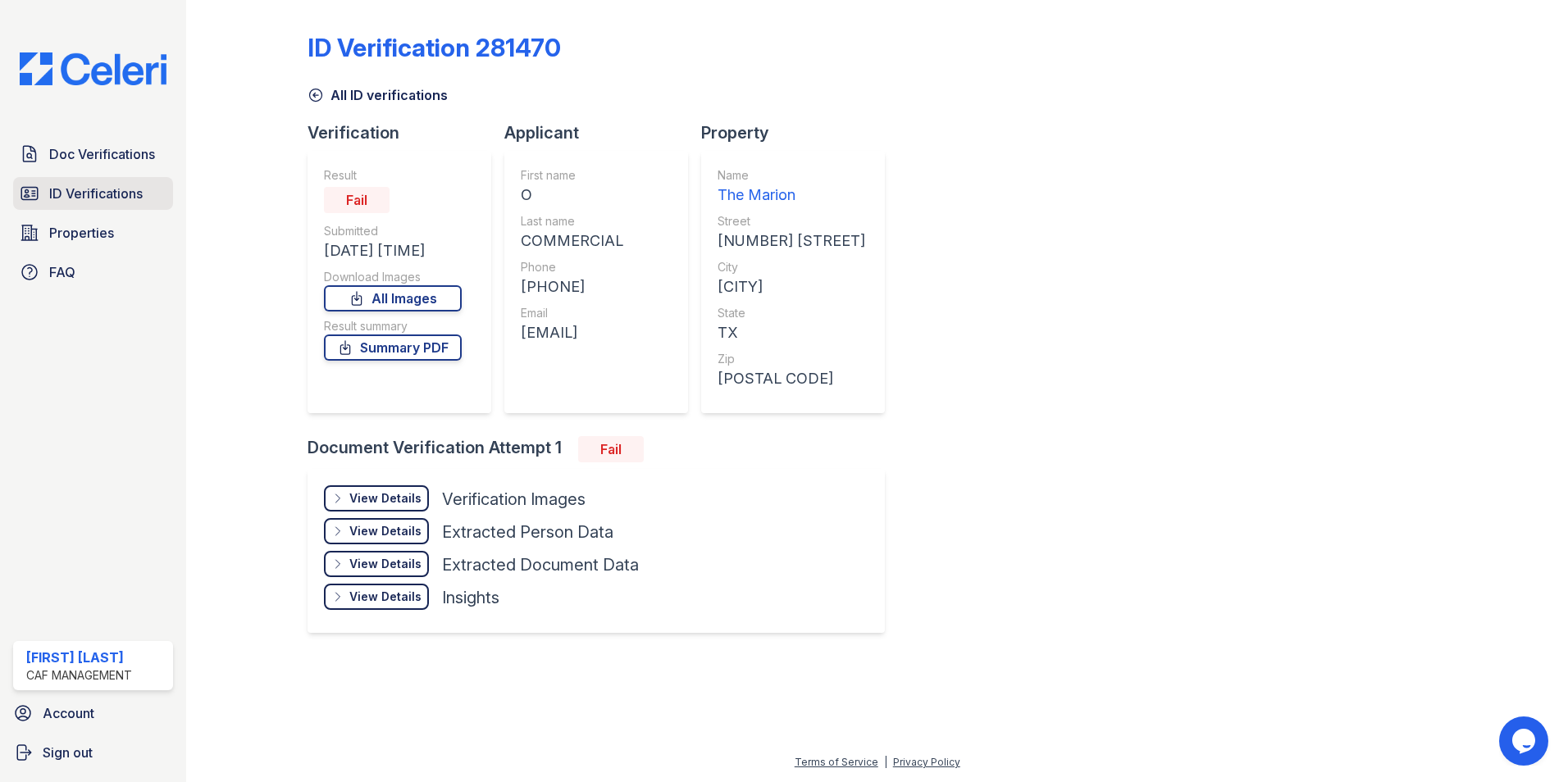 click on "ID Verifications" at bounding box center [96, 193] 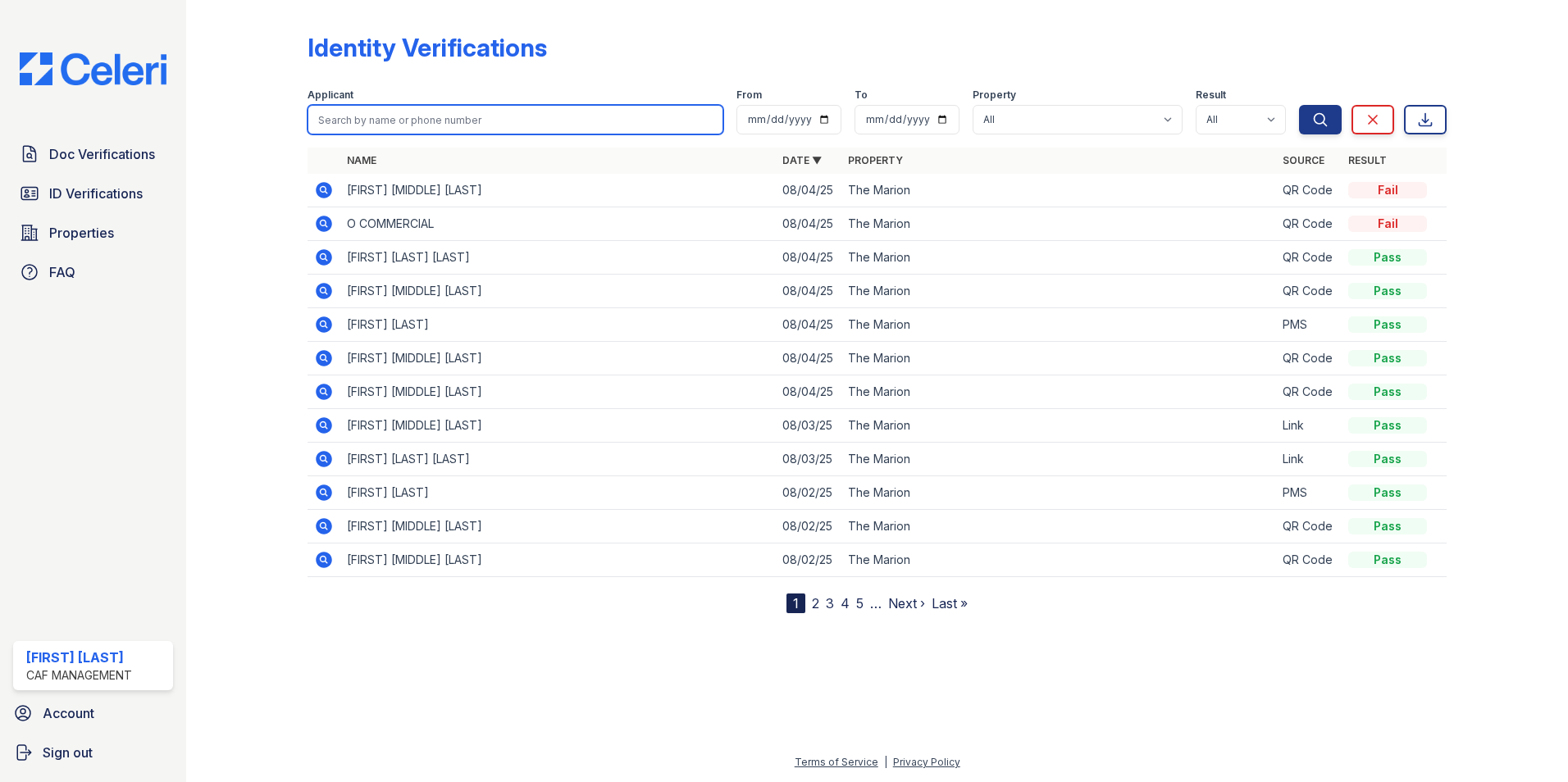 click at bounding box center (515, 120) 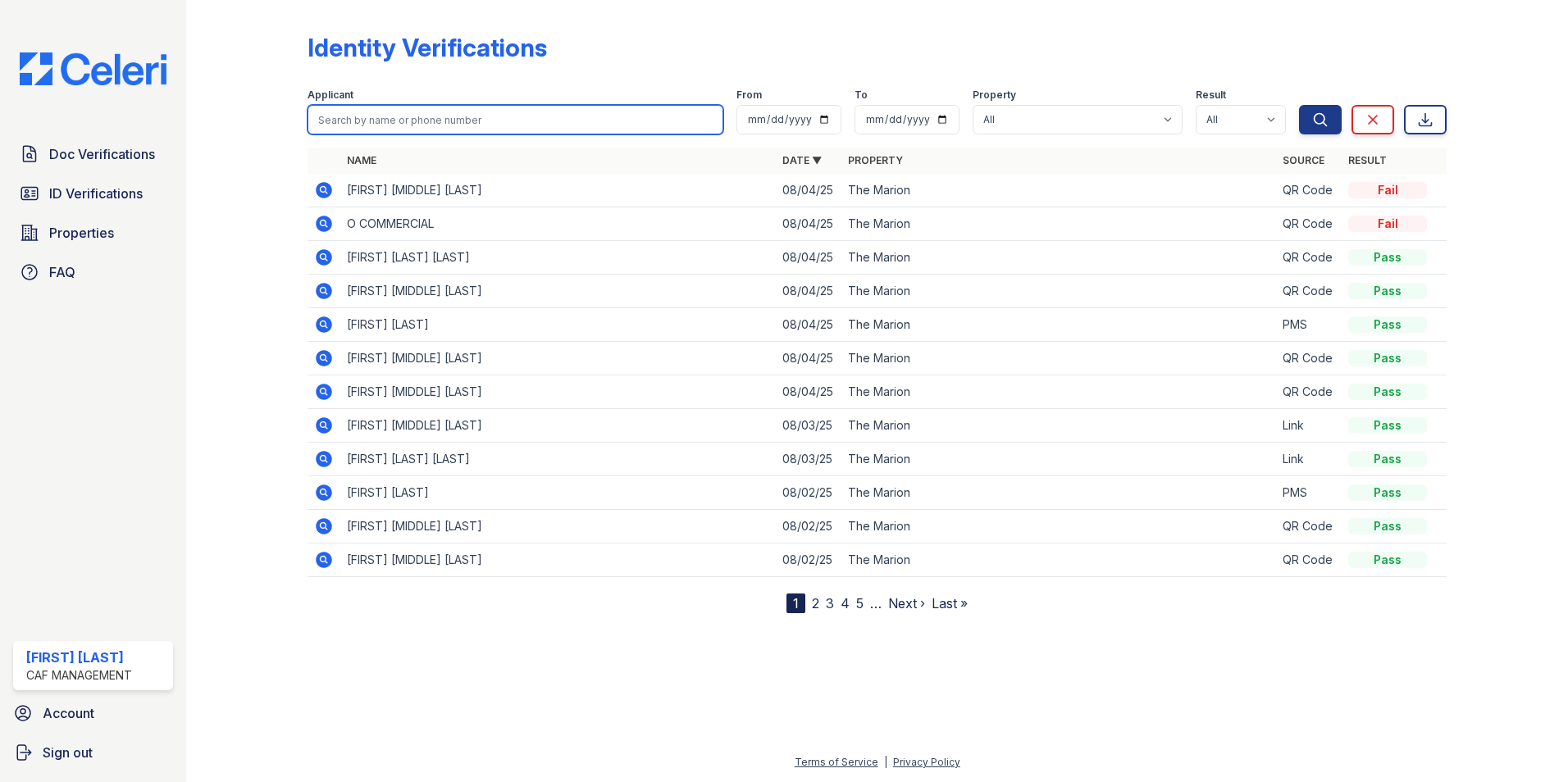 type on "f" 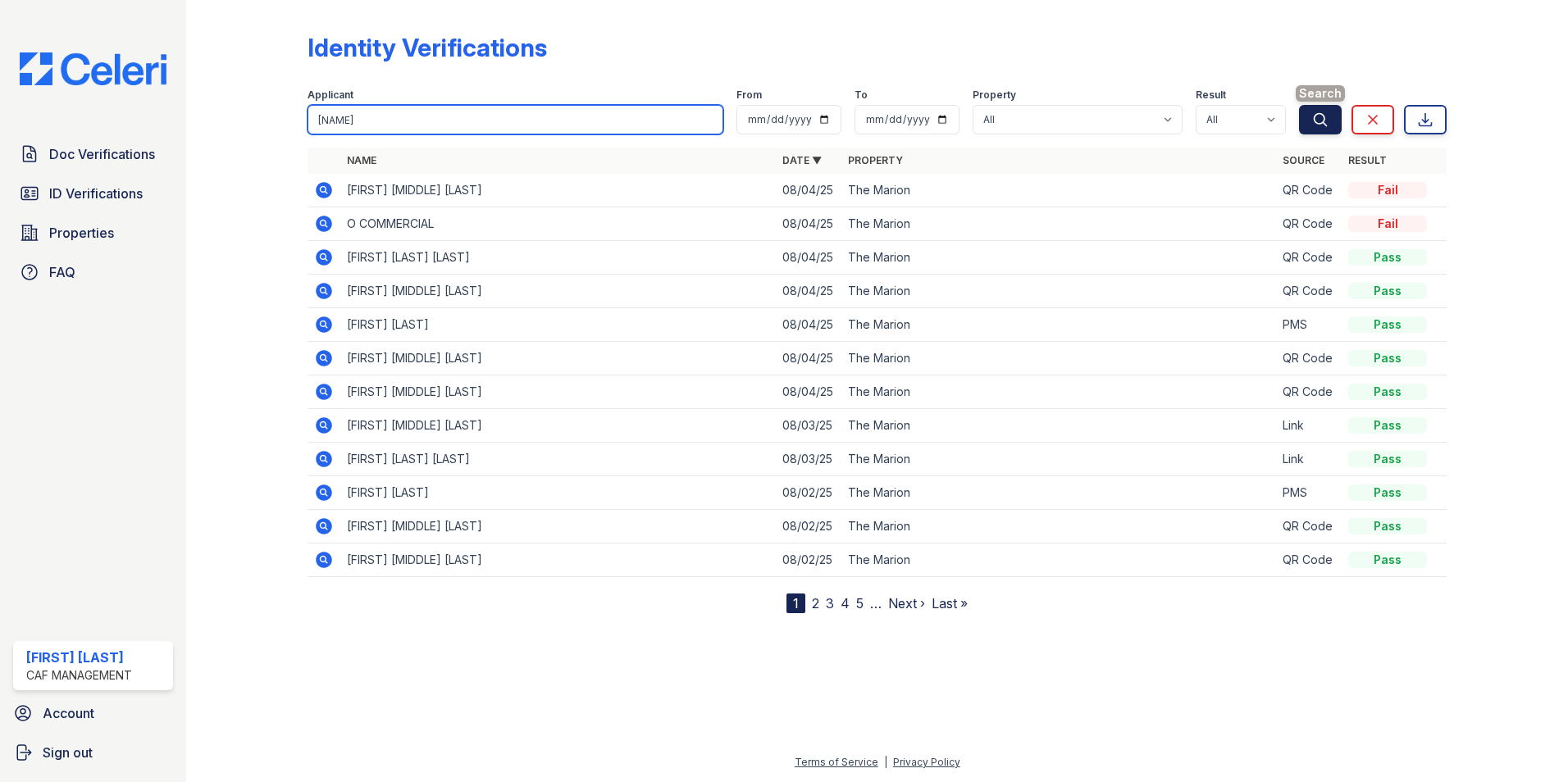 type on "vejega" 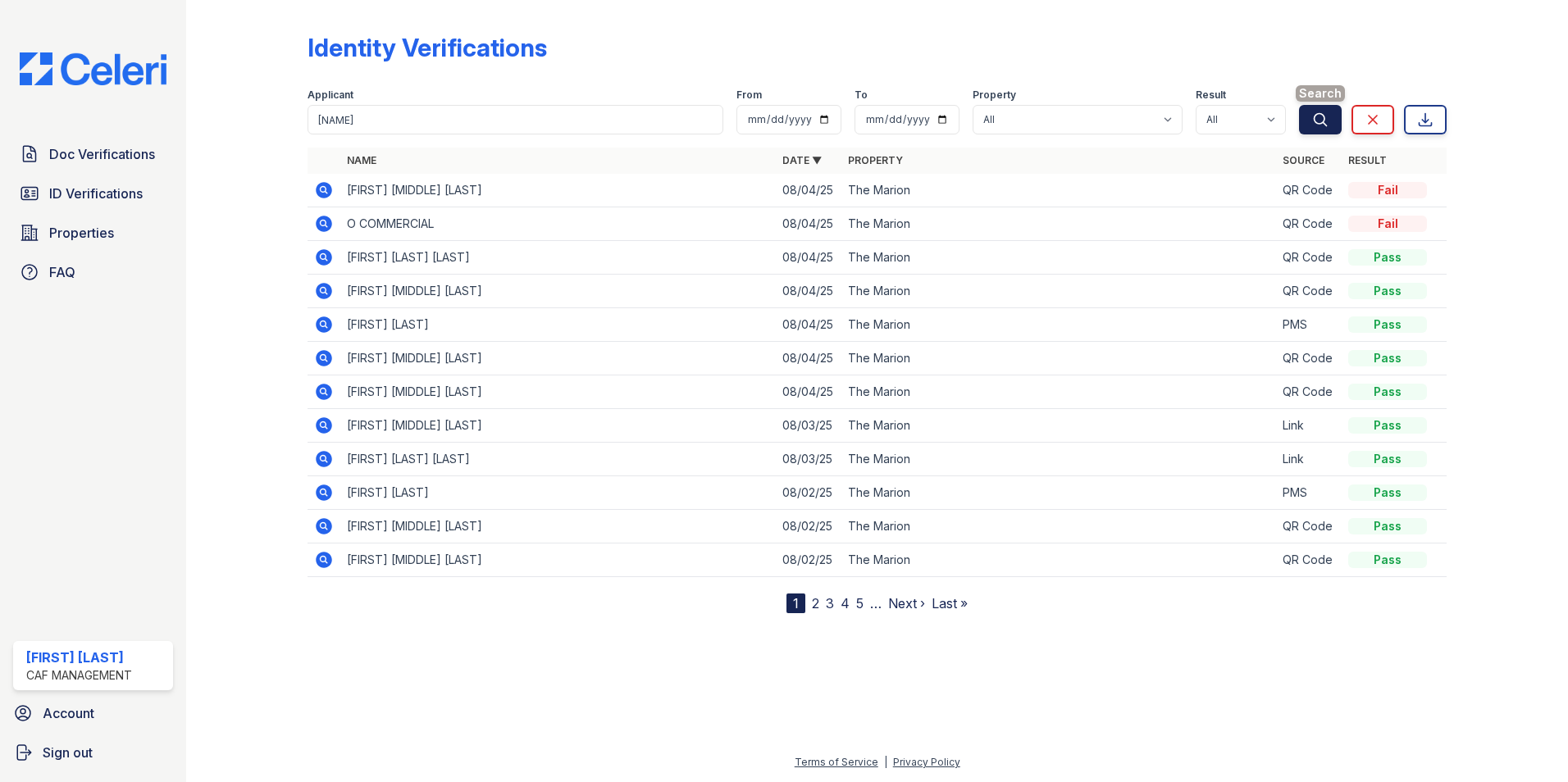 click 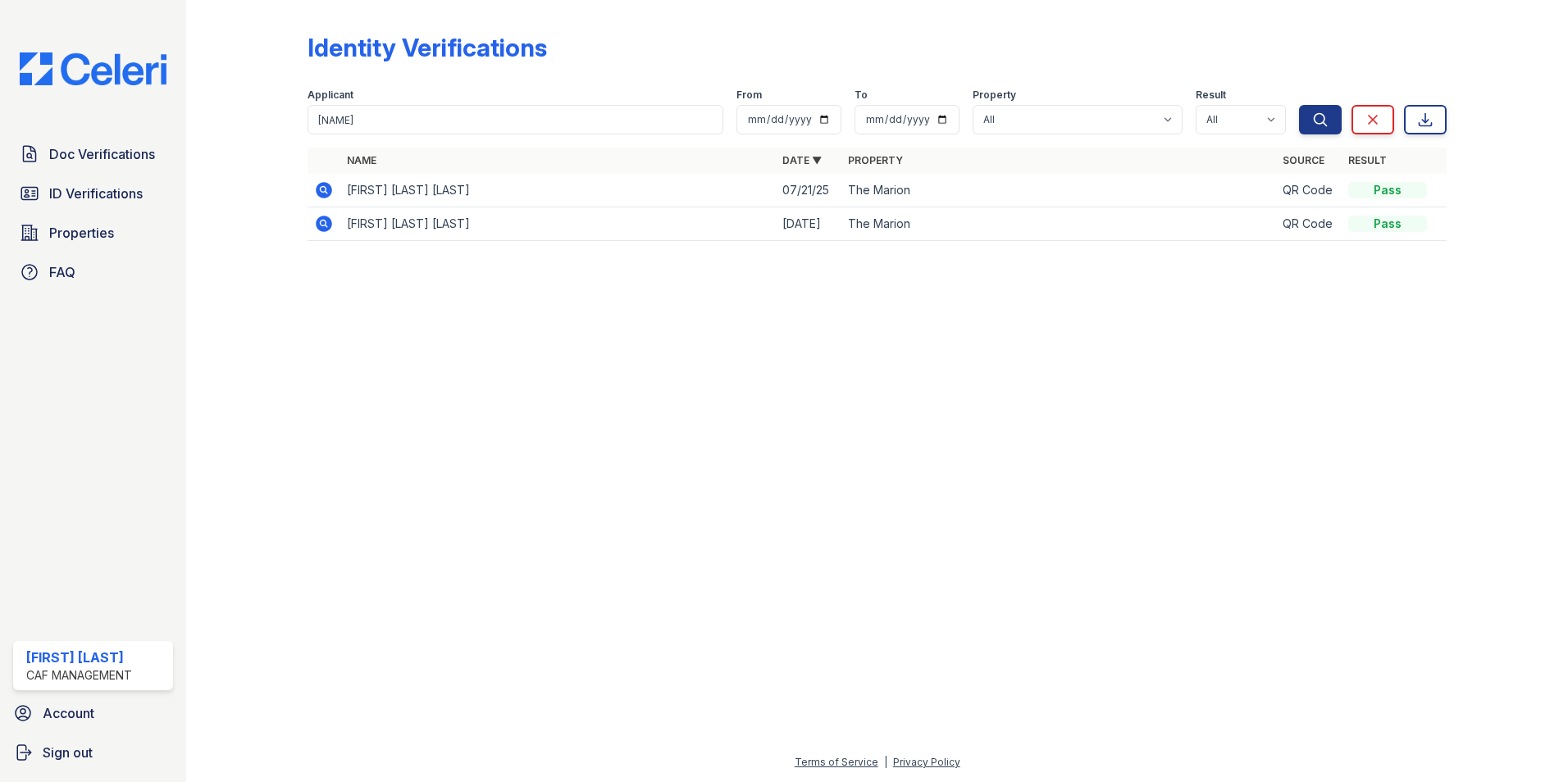 click 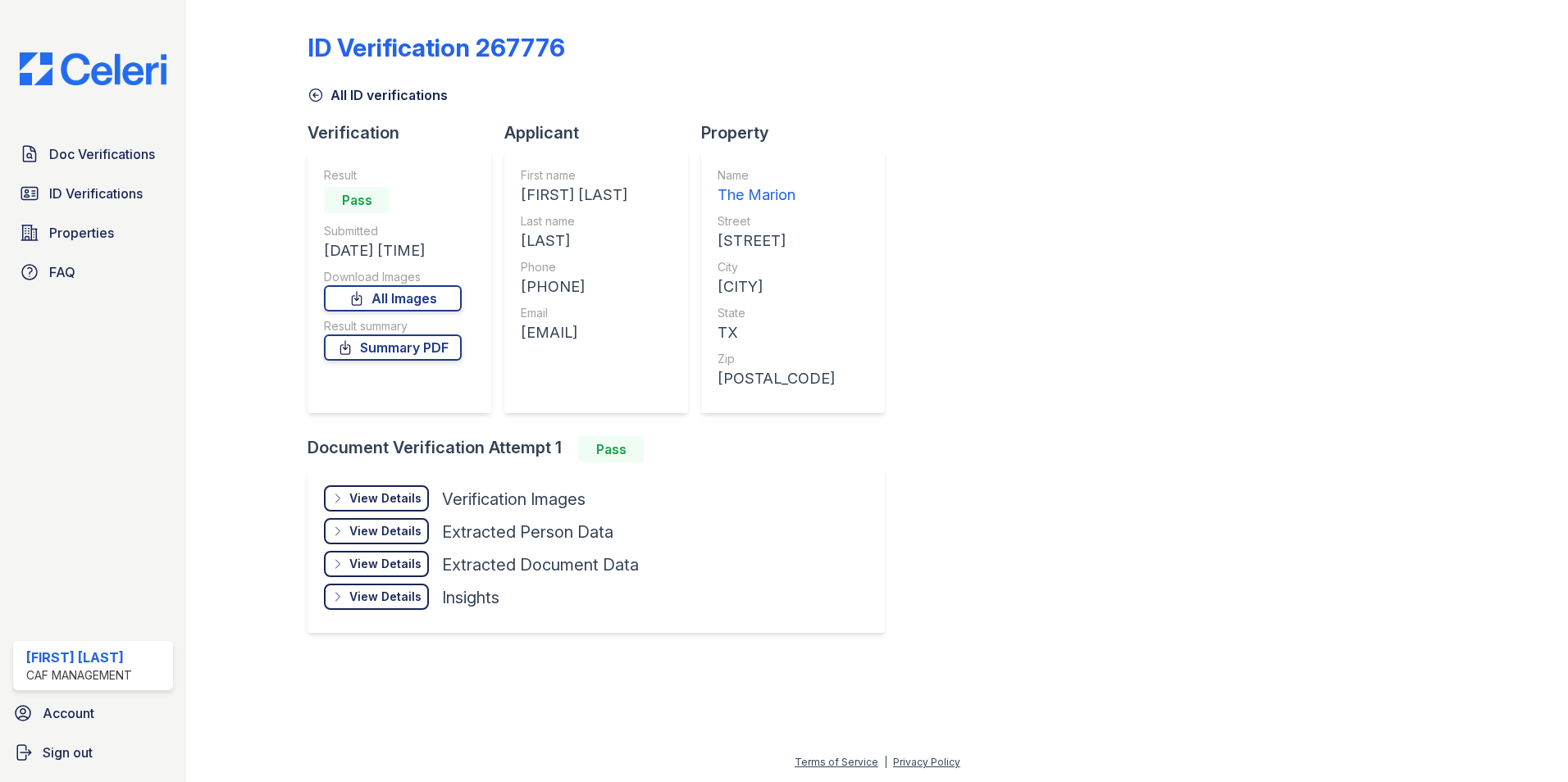 scroll, scrollTop: 0, scrollLeft: 0, axis: both 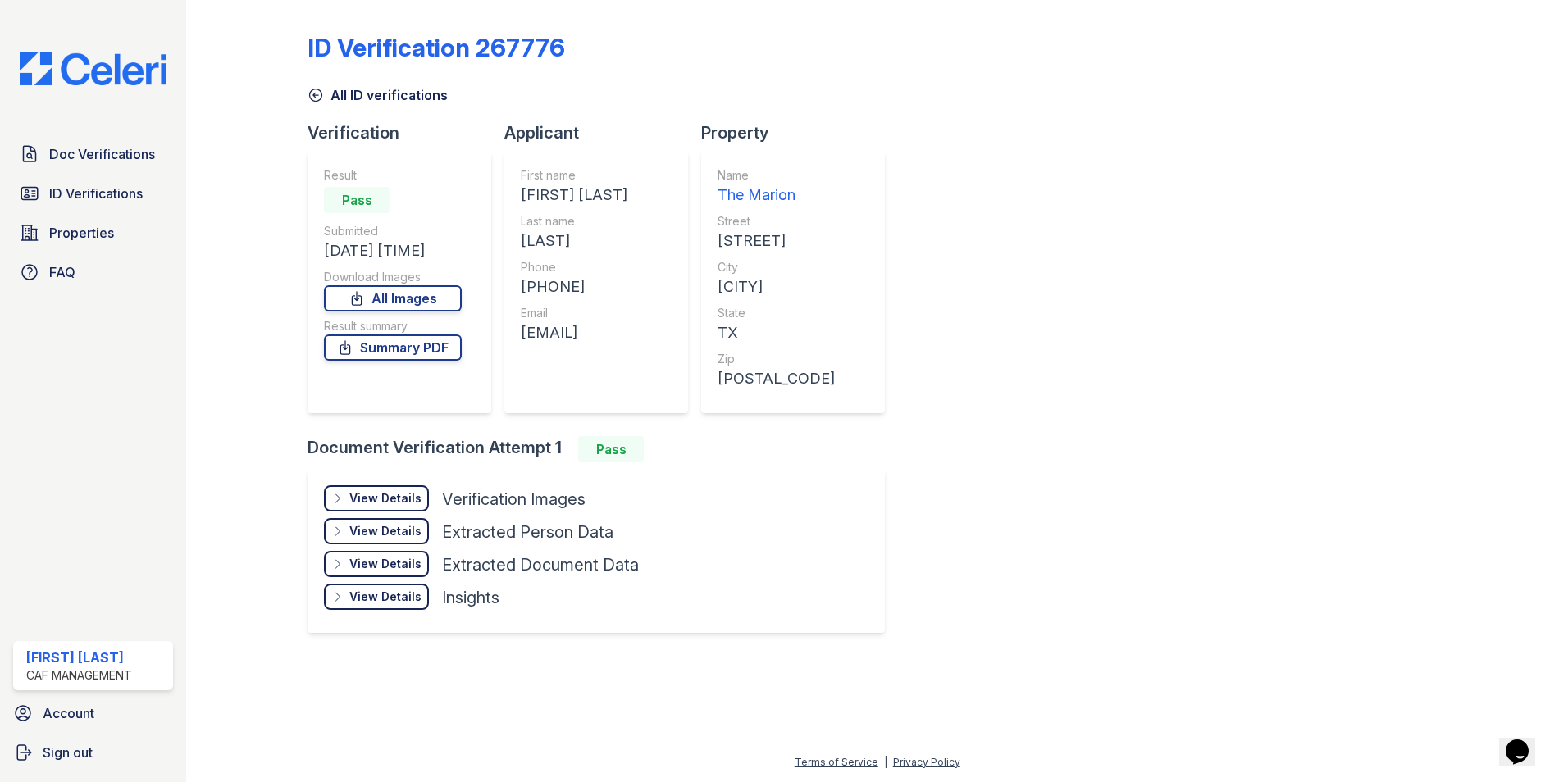 click on "View Details" at bounding box center [385, 498] 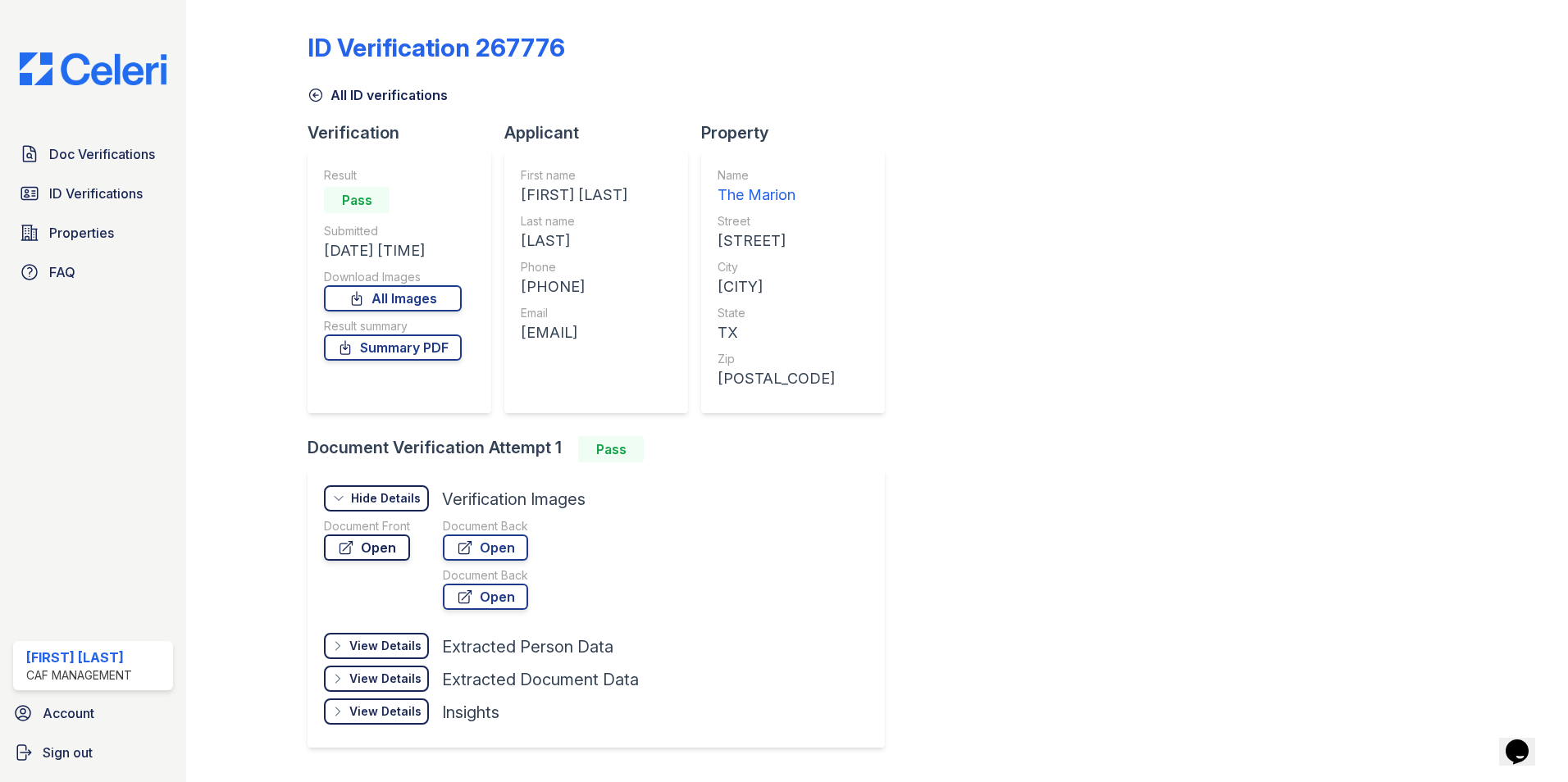 click on "Open" at bounding box center (367, 548) 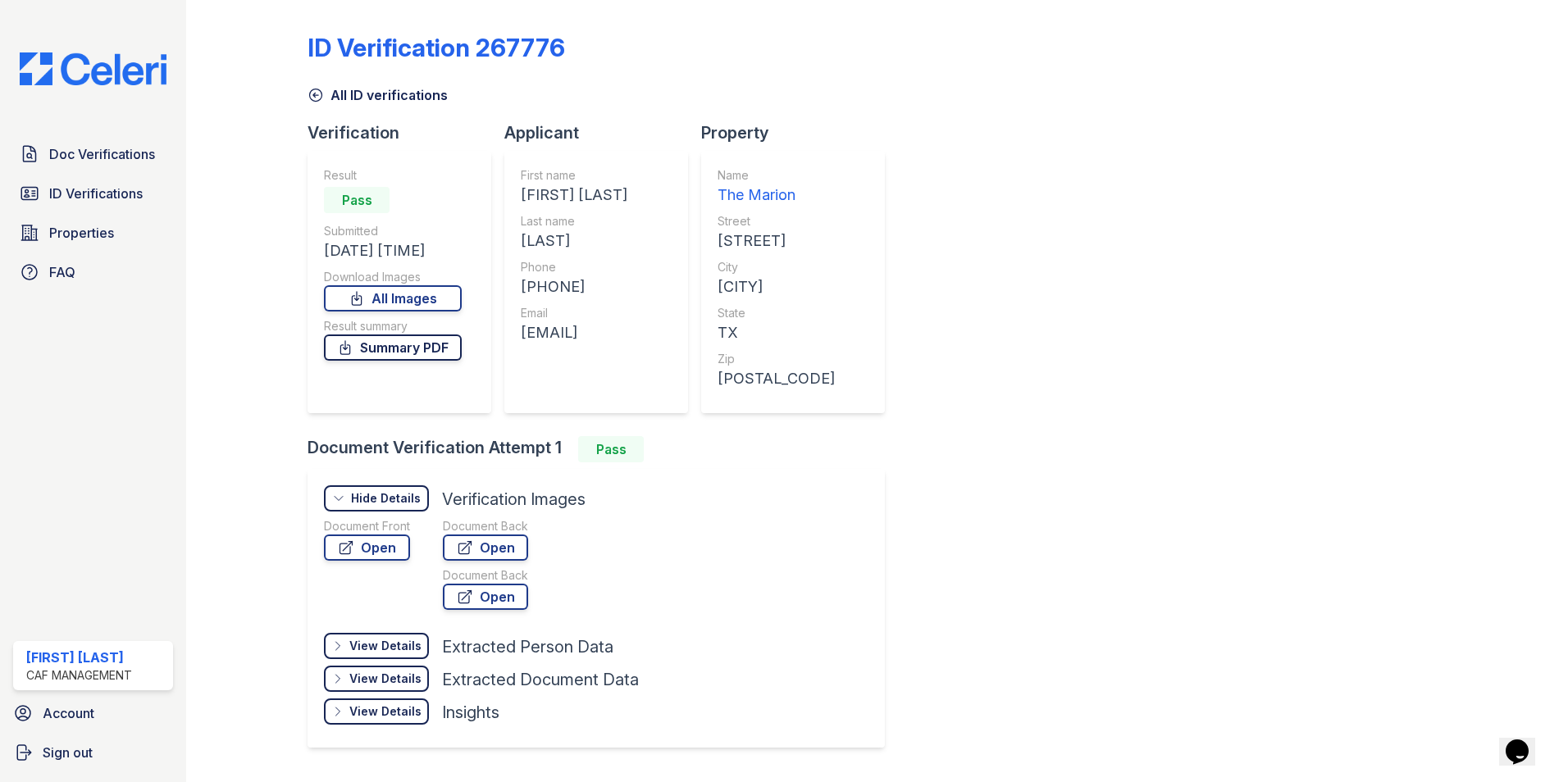 click on "Summary PDF" at bounding box center [393, 348] 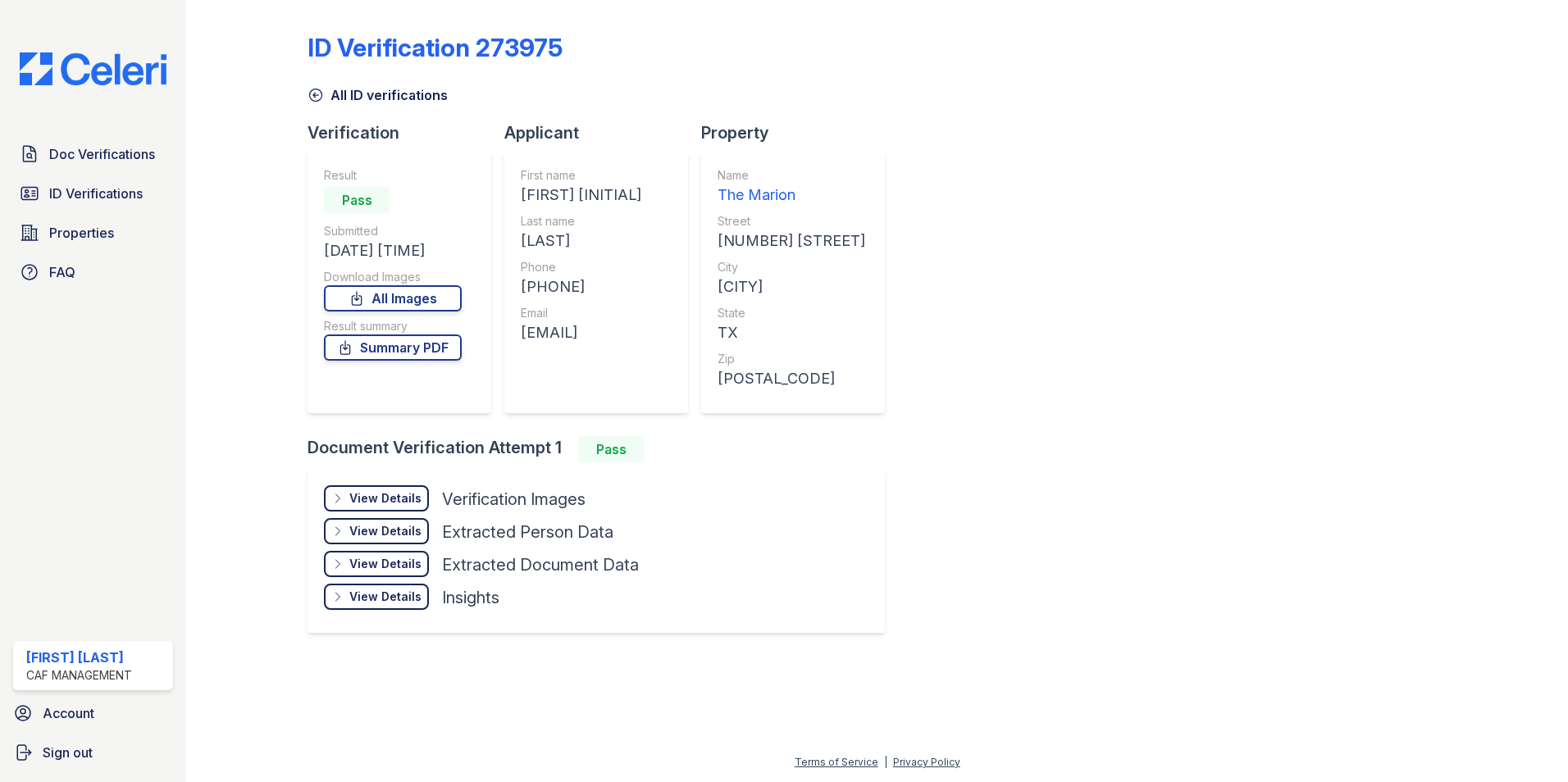 scroll, scrollTop: 0, scrollLeft: 0, axis: both 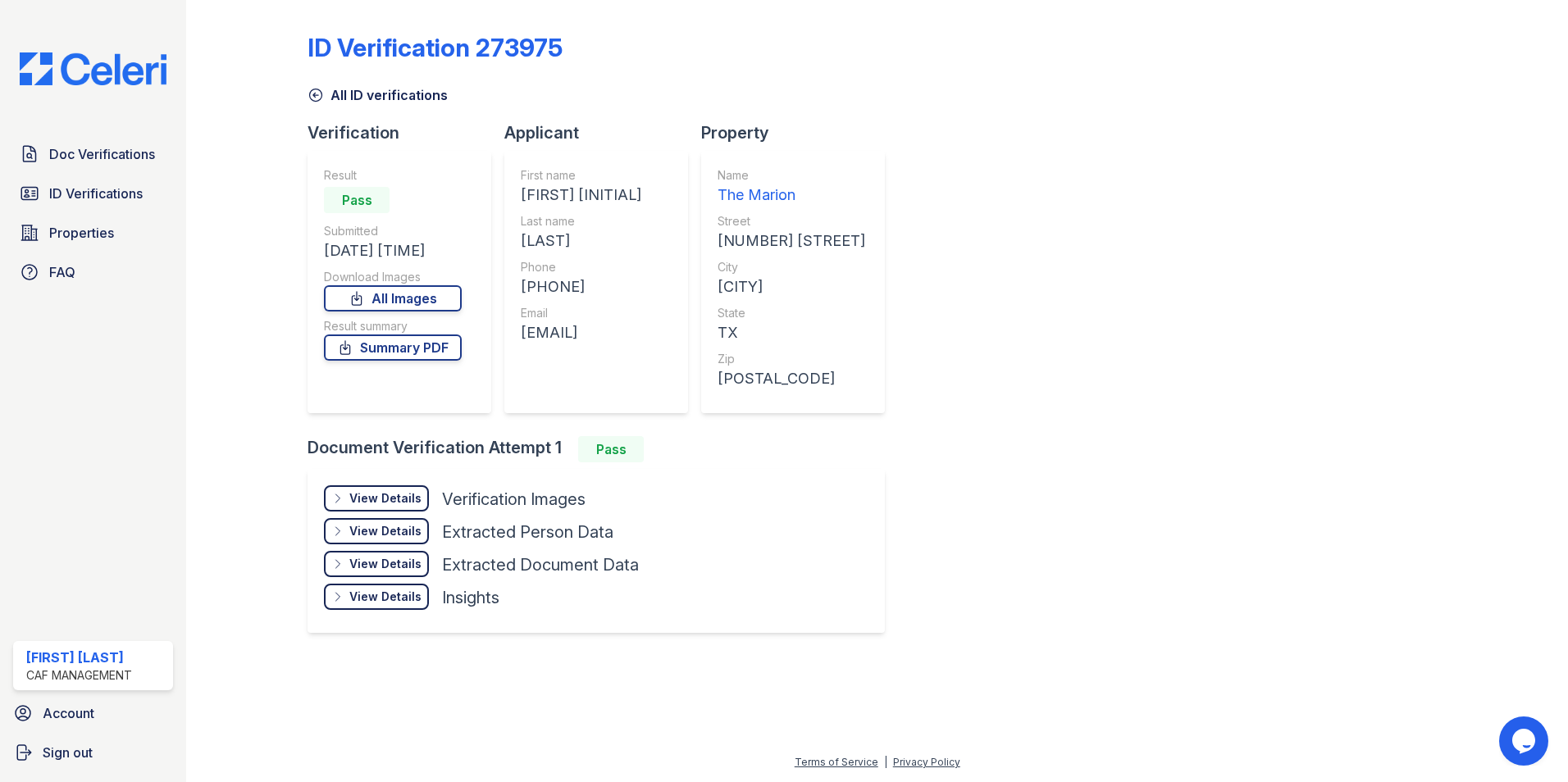 click on "View Details" at bounding box center [385, 498] 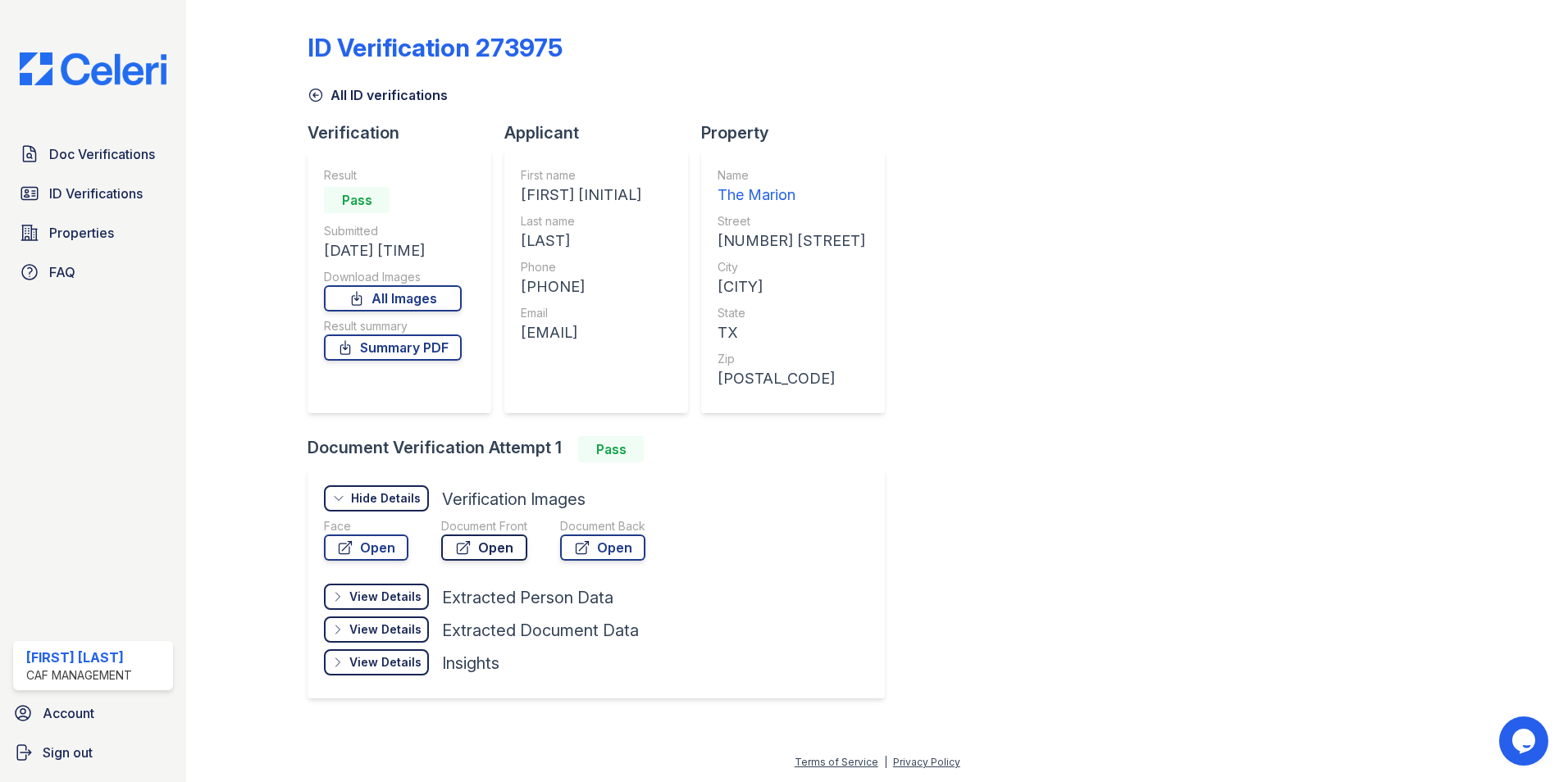 click on "Open" at bounding box center [484, 548] 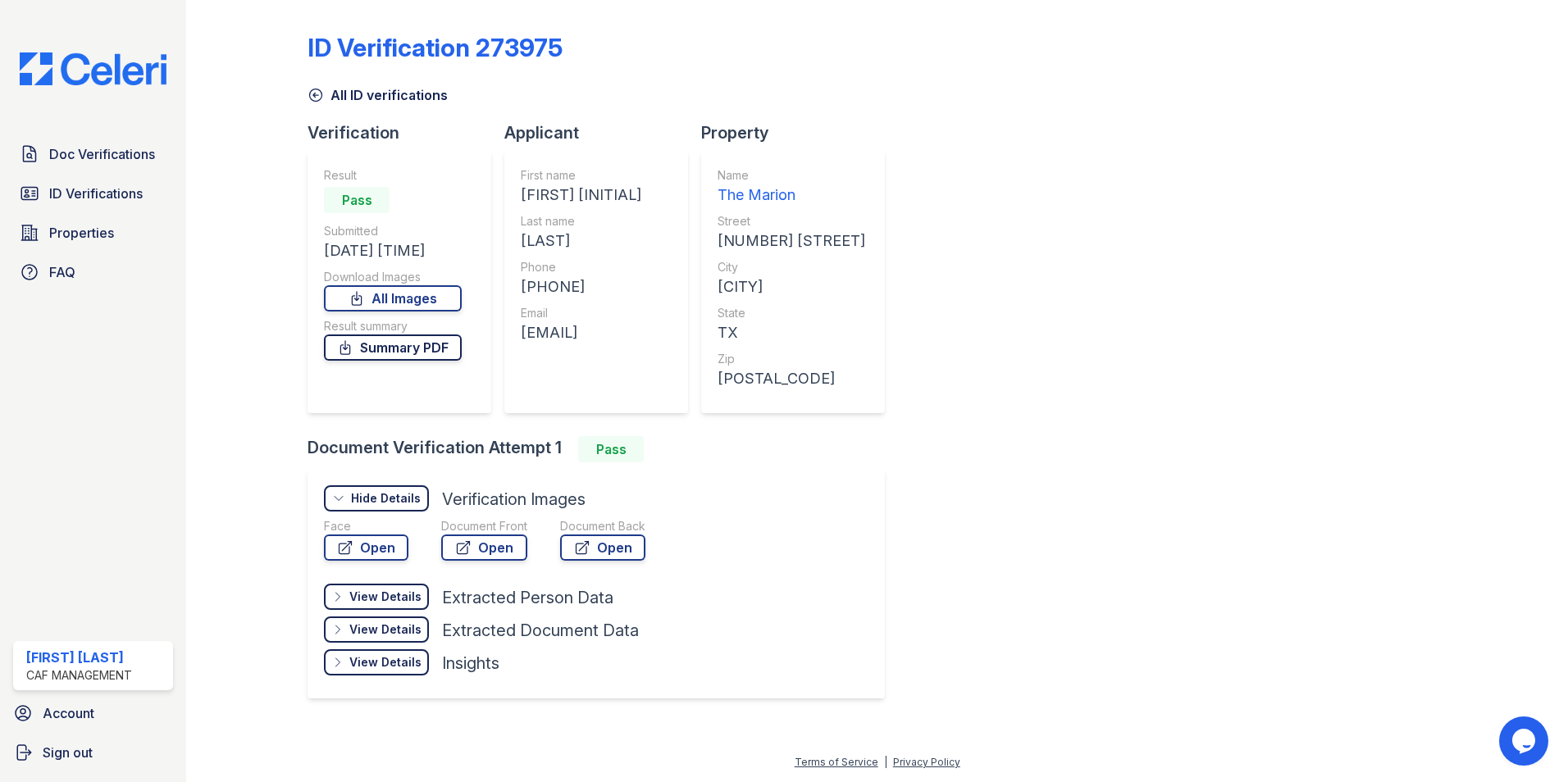 click on "Summary PDF" at bounding box center [393, 348] 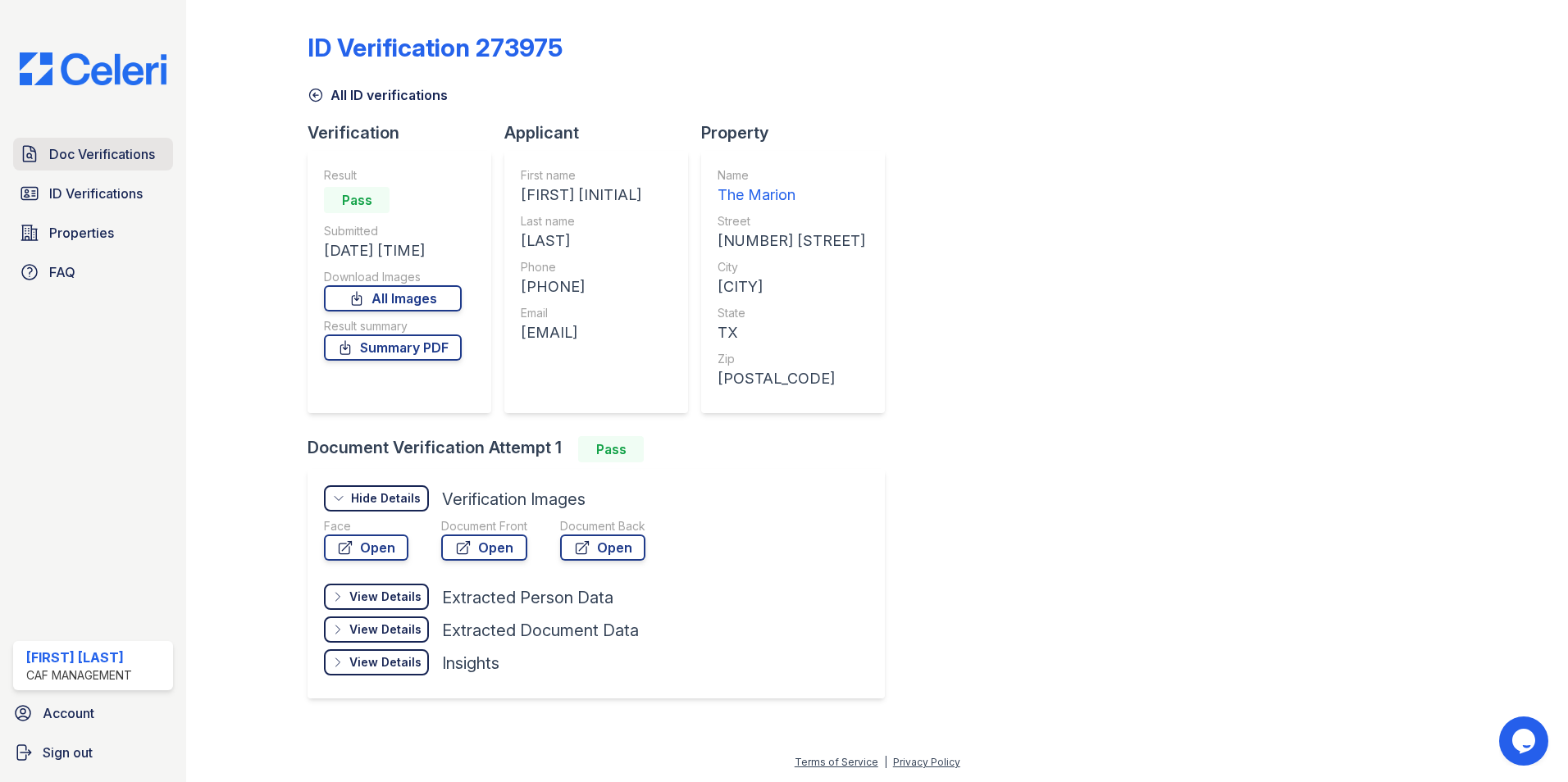 click on "Doc Verifications" at bounding box center (102, 154) 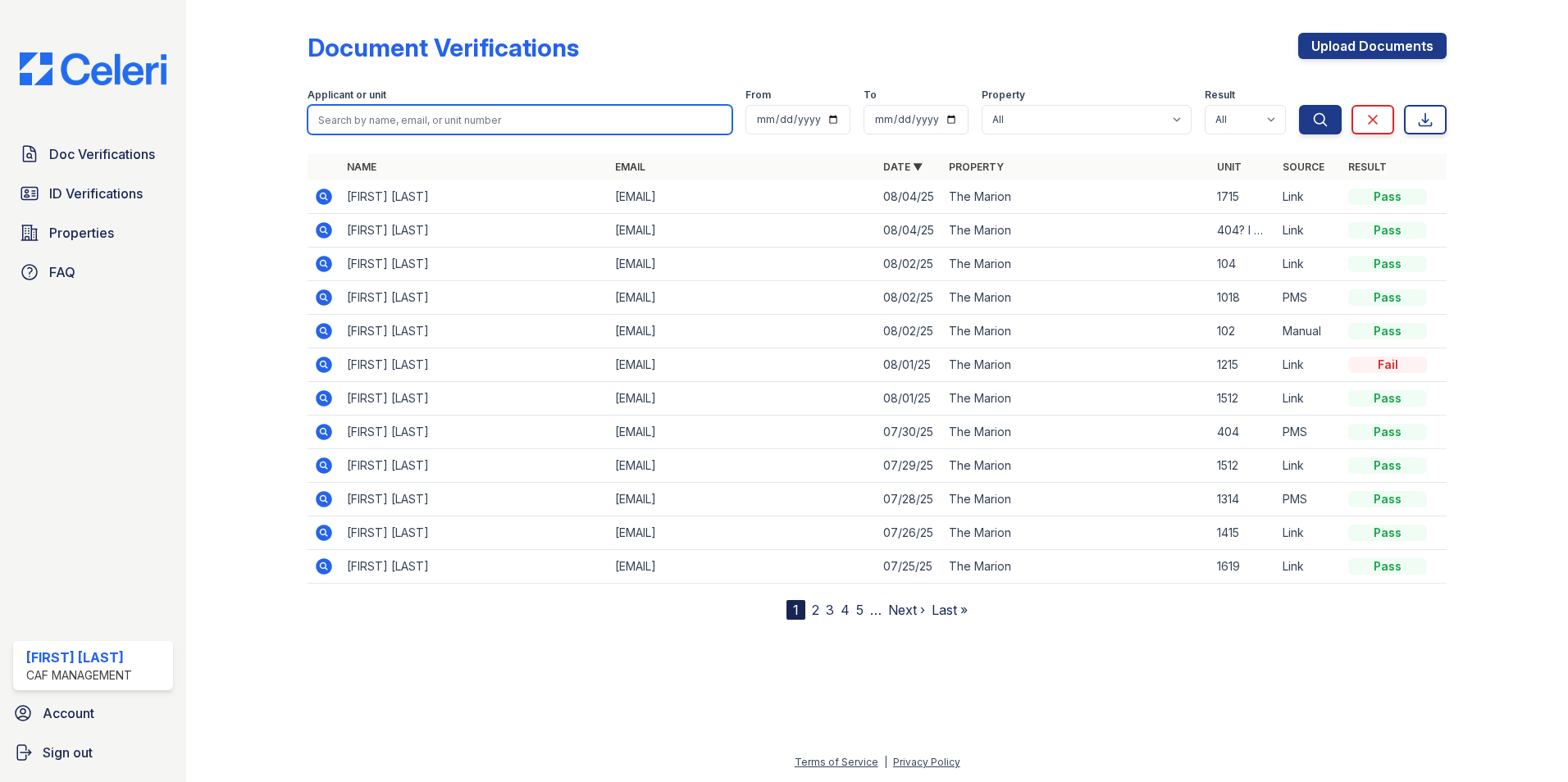click at bounding box center [520, 120] 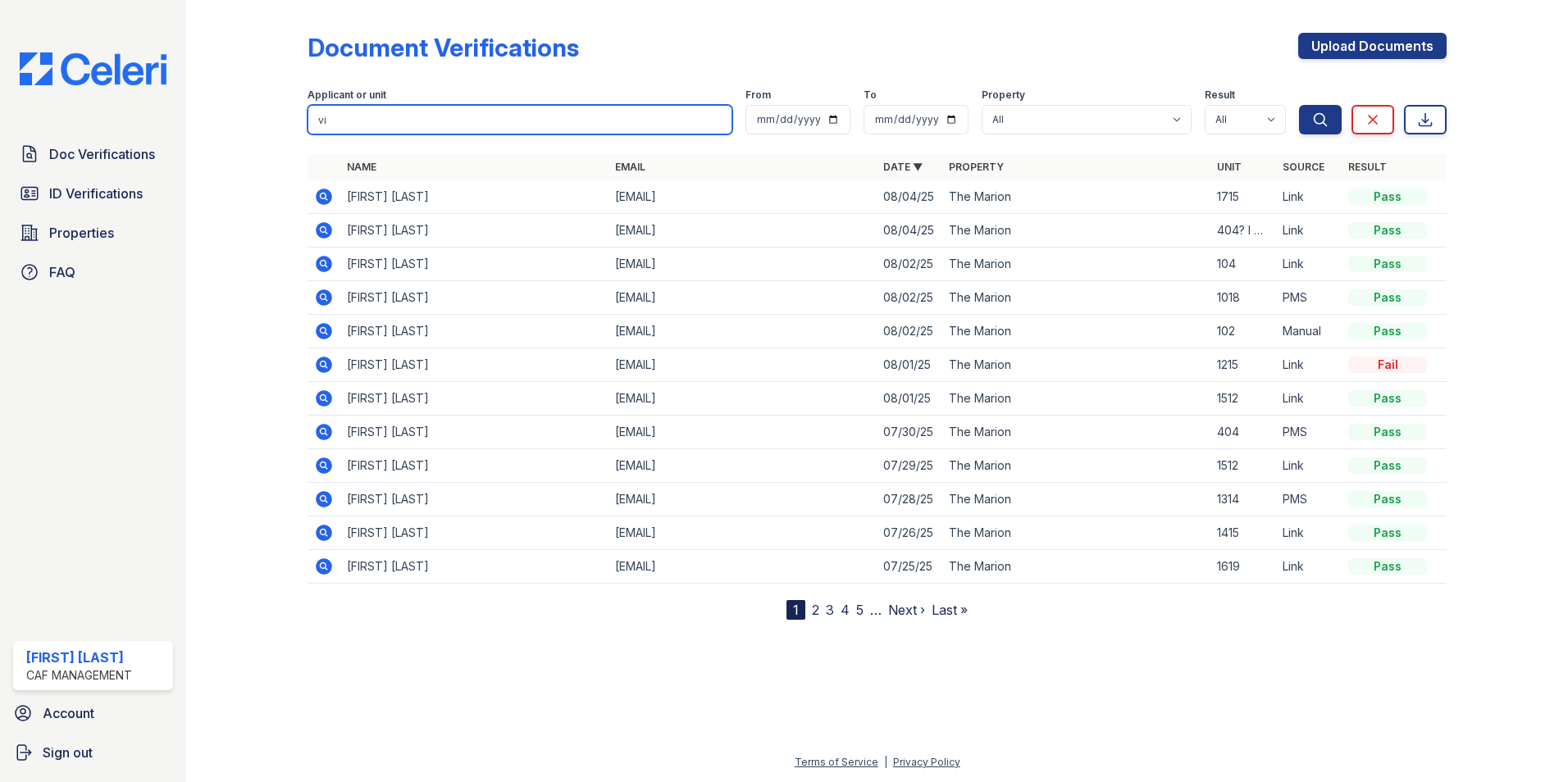 type on "v" 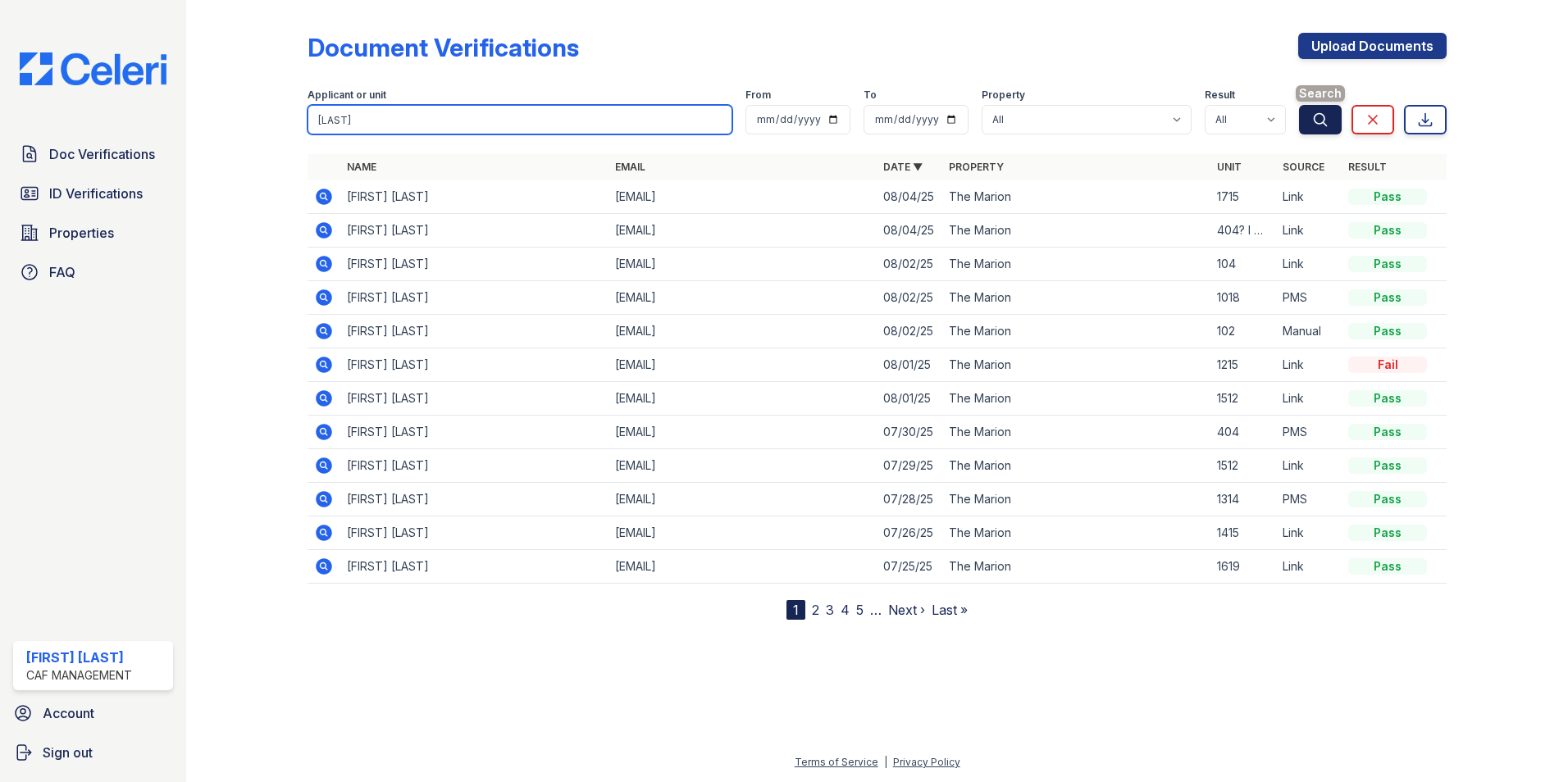 type on "avila" 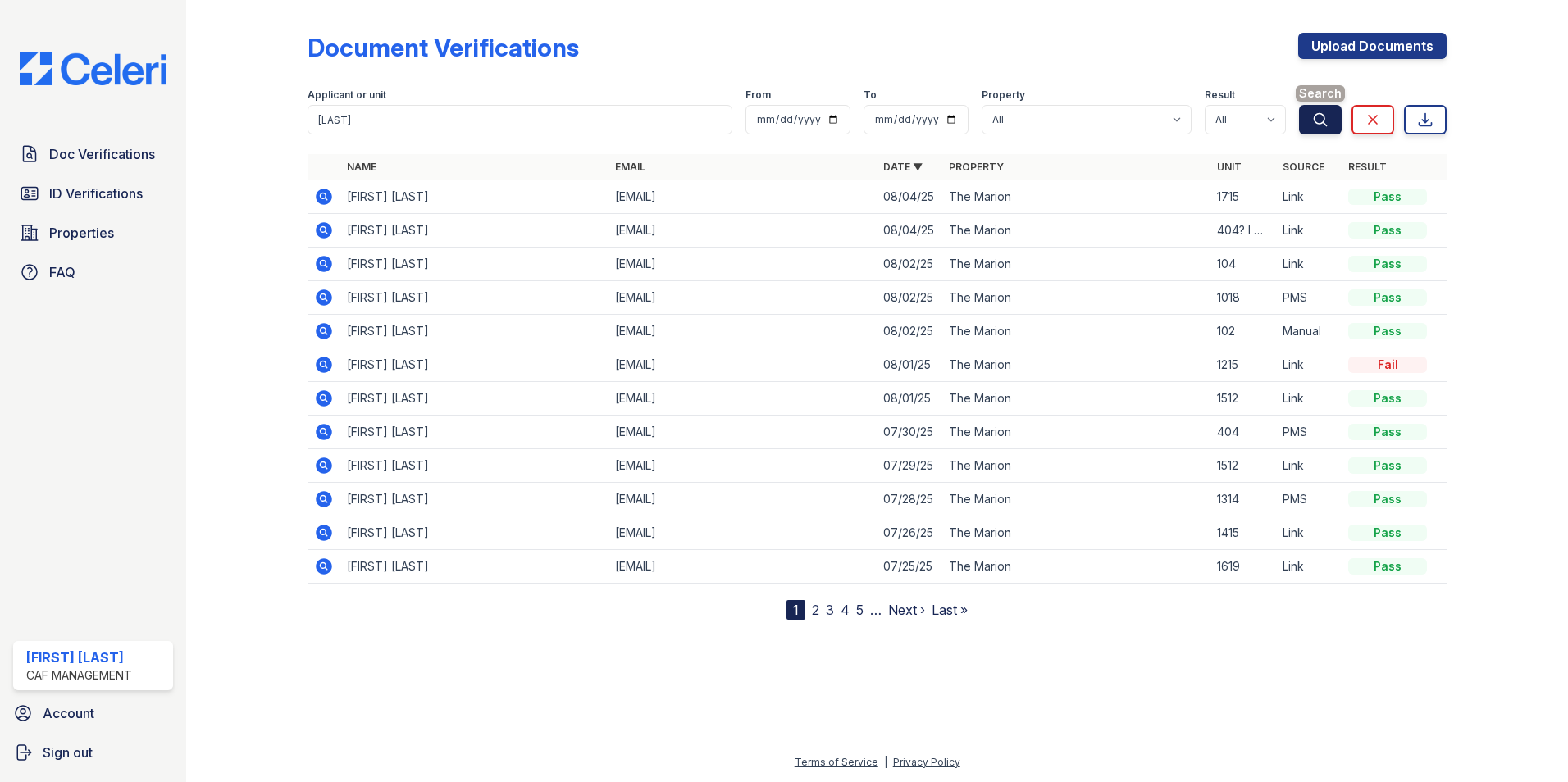click 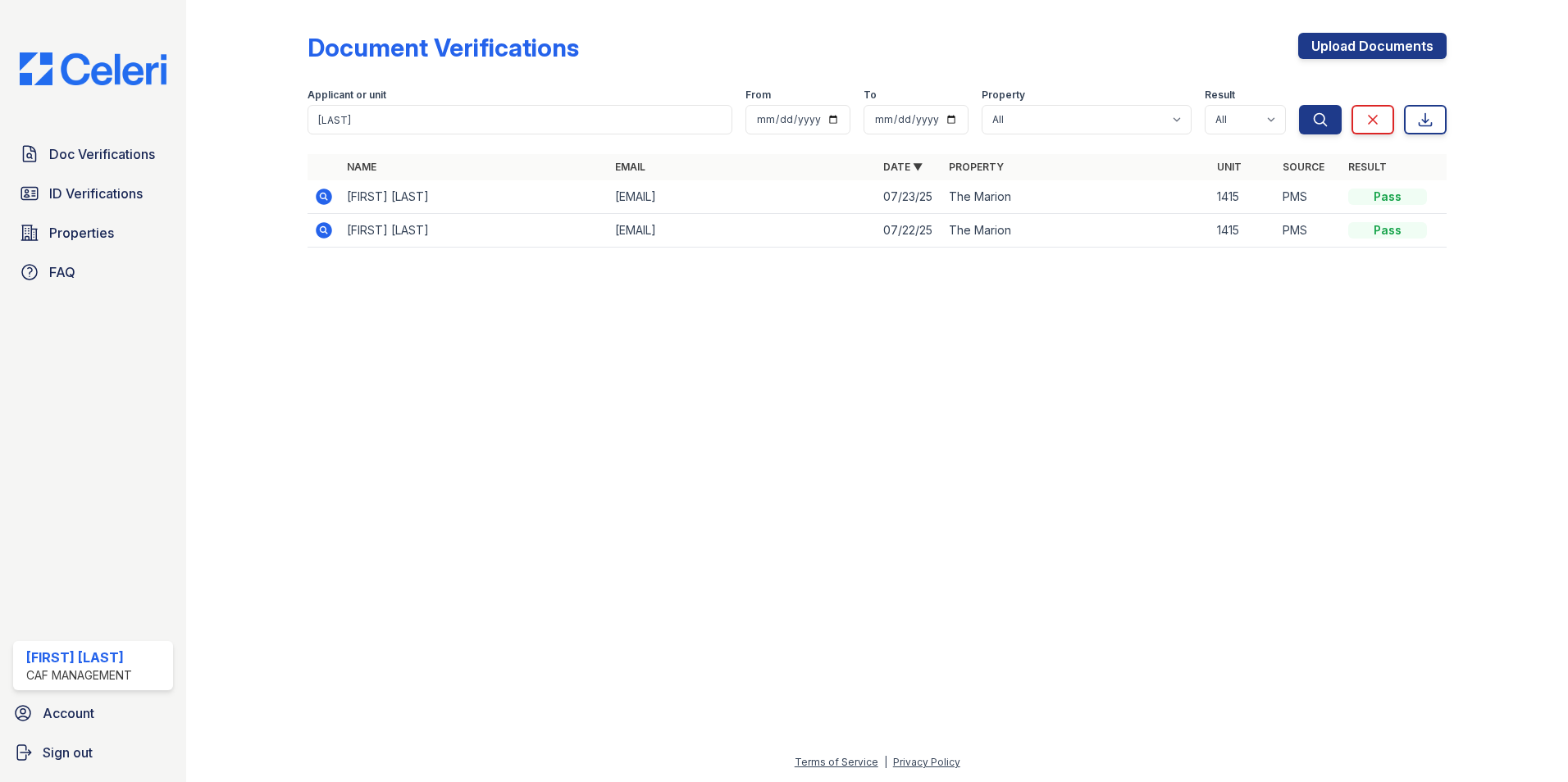click 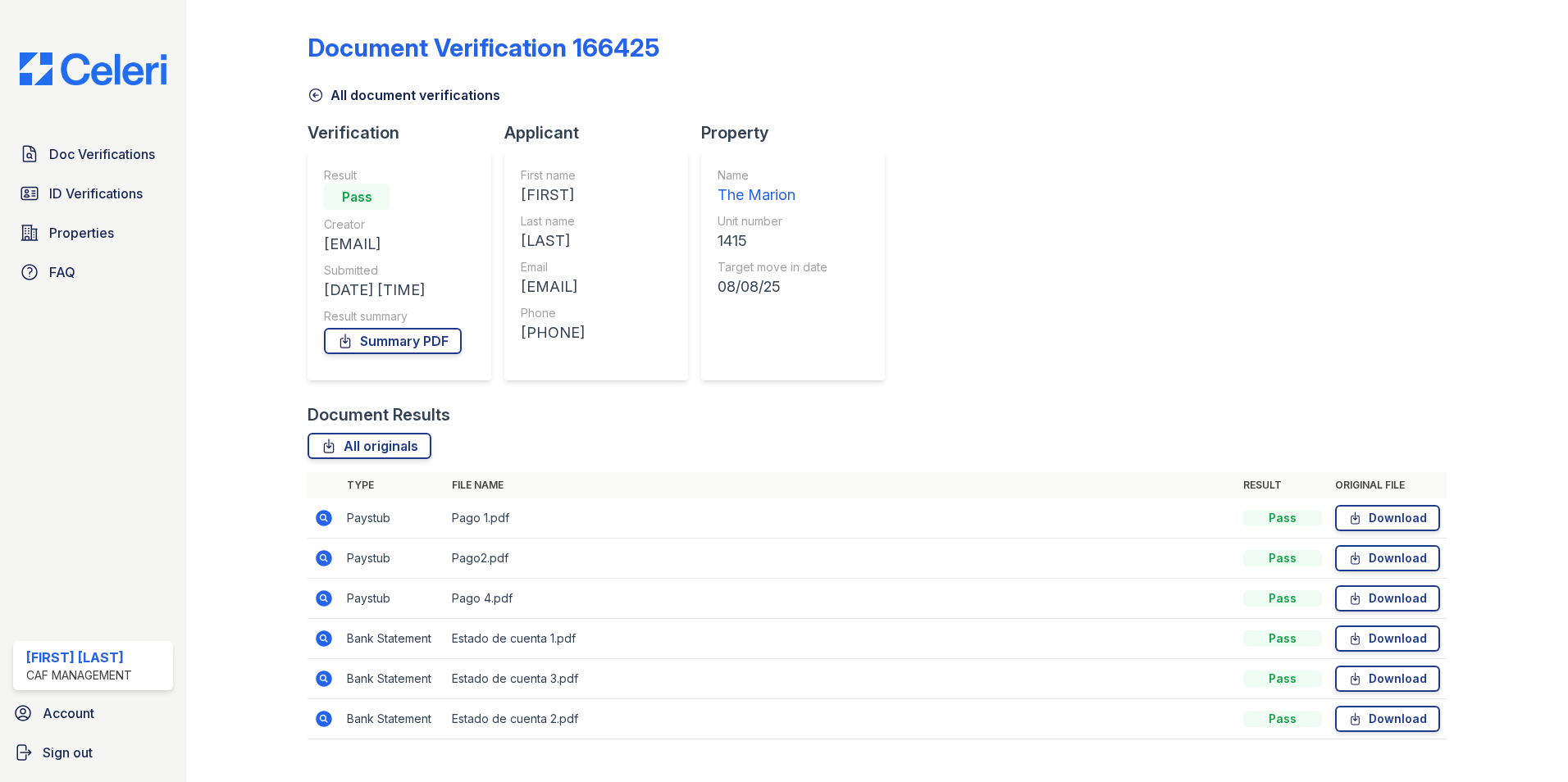 scroll, scrollTop: 0, scrollLeft: 0, axis: both 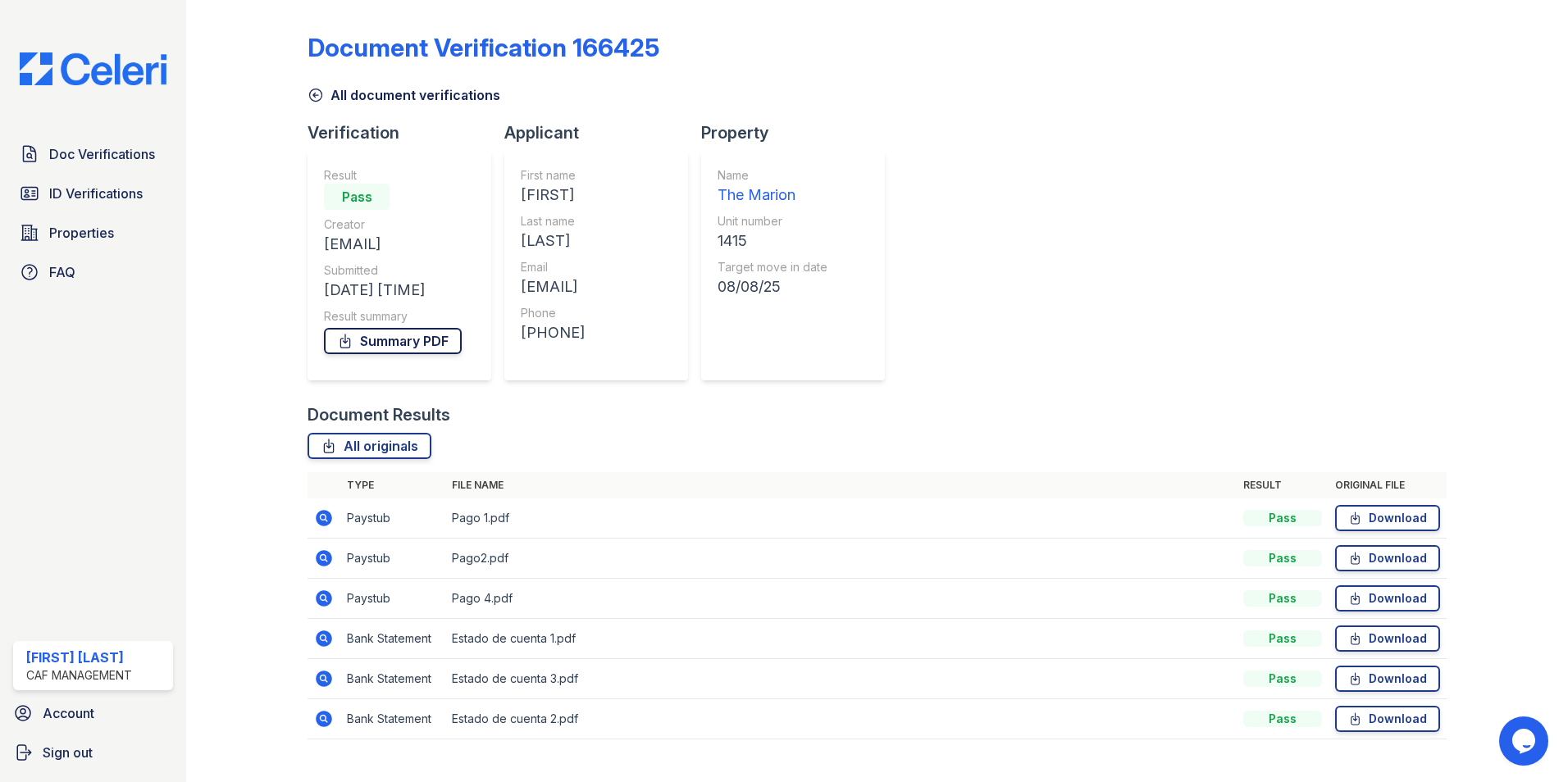 click on "Summary PDF" at bounding box center (393, 341) 